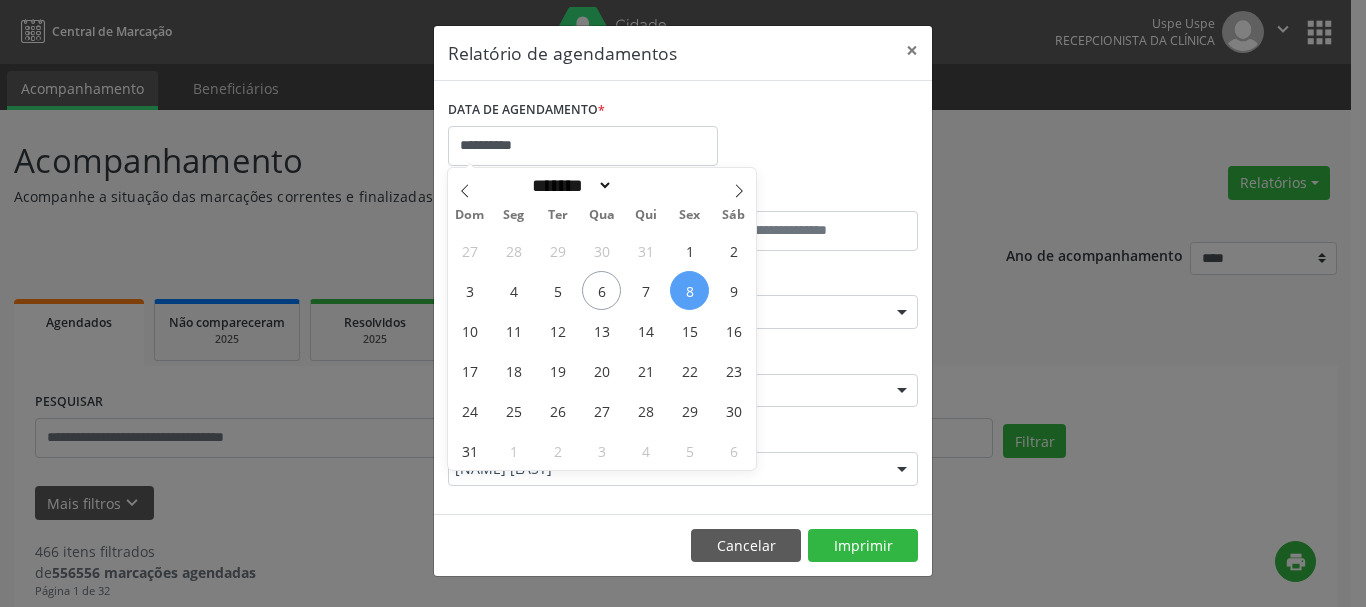 select on "*" 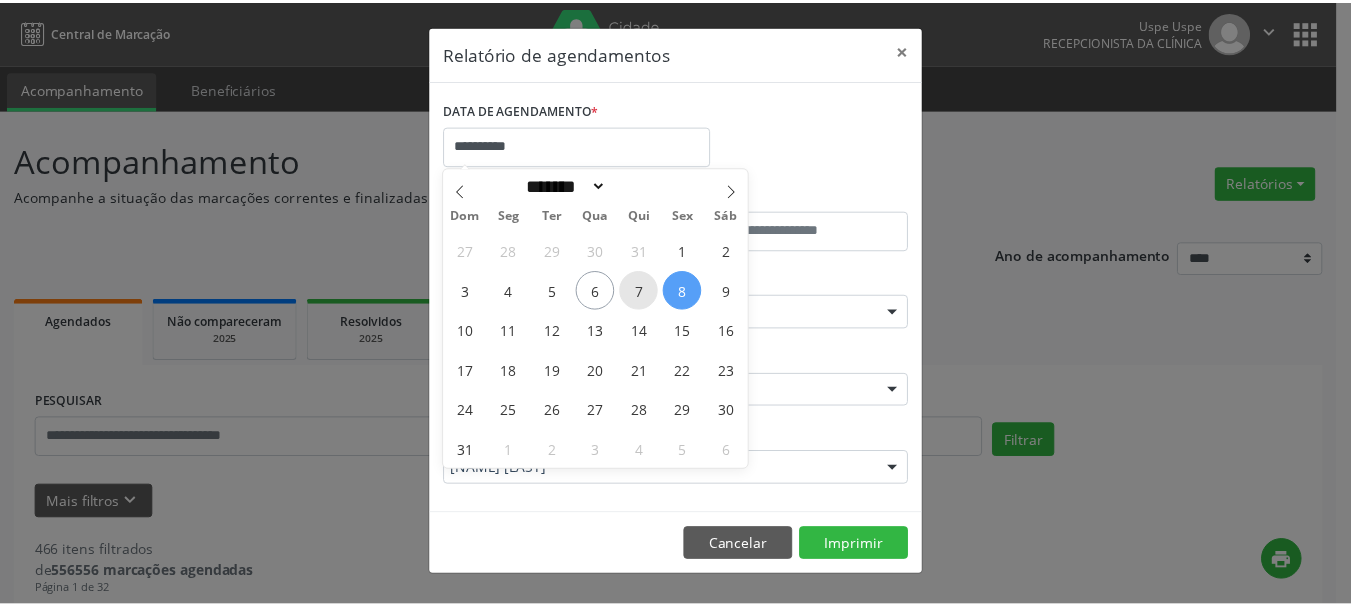 scroll, scrollTop: 0, scrollLeft: 0, axis: both 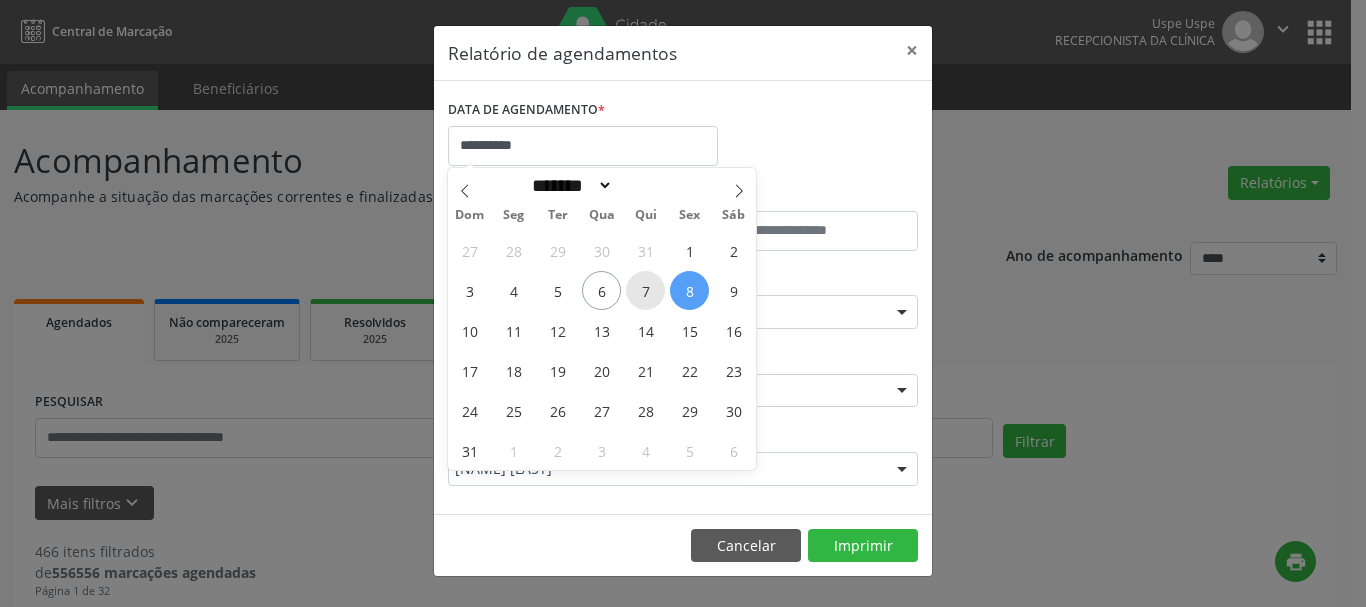 click on "7" at bounding box center (645, 290) 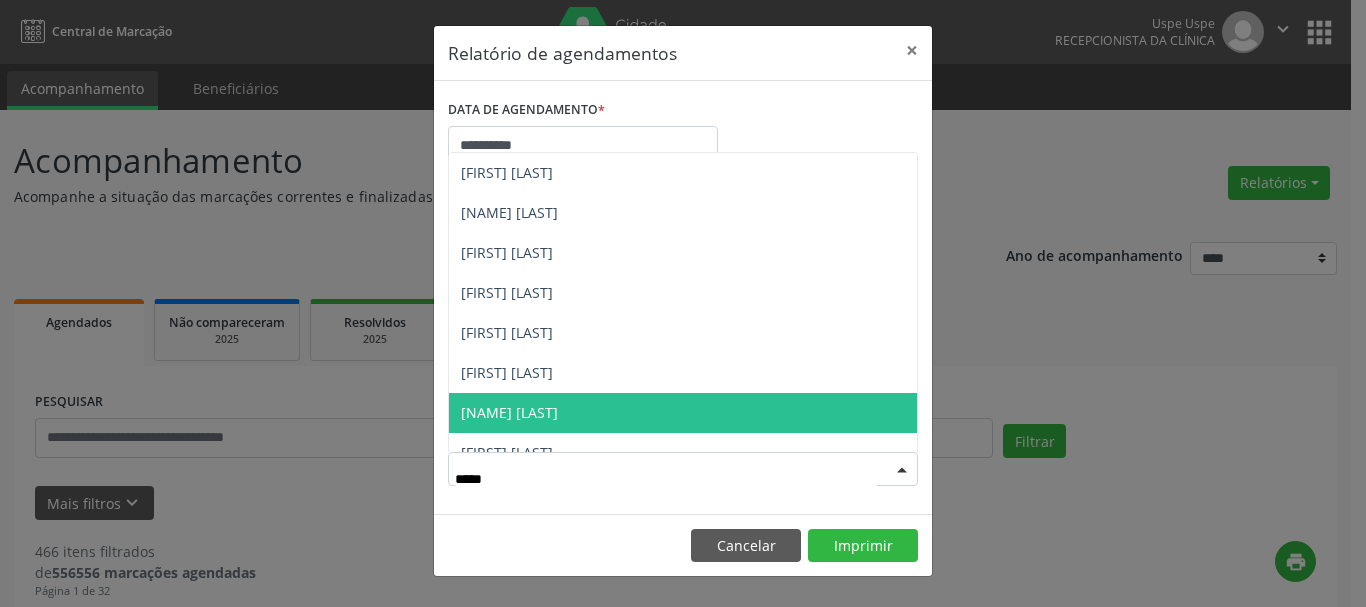 type on "******" 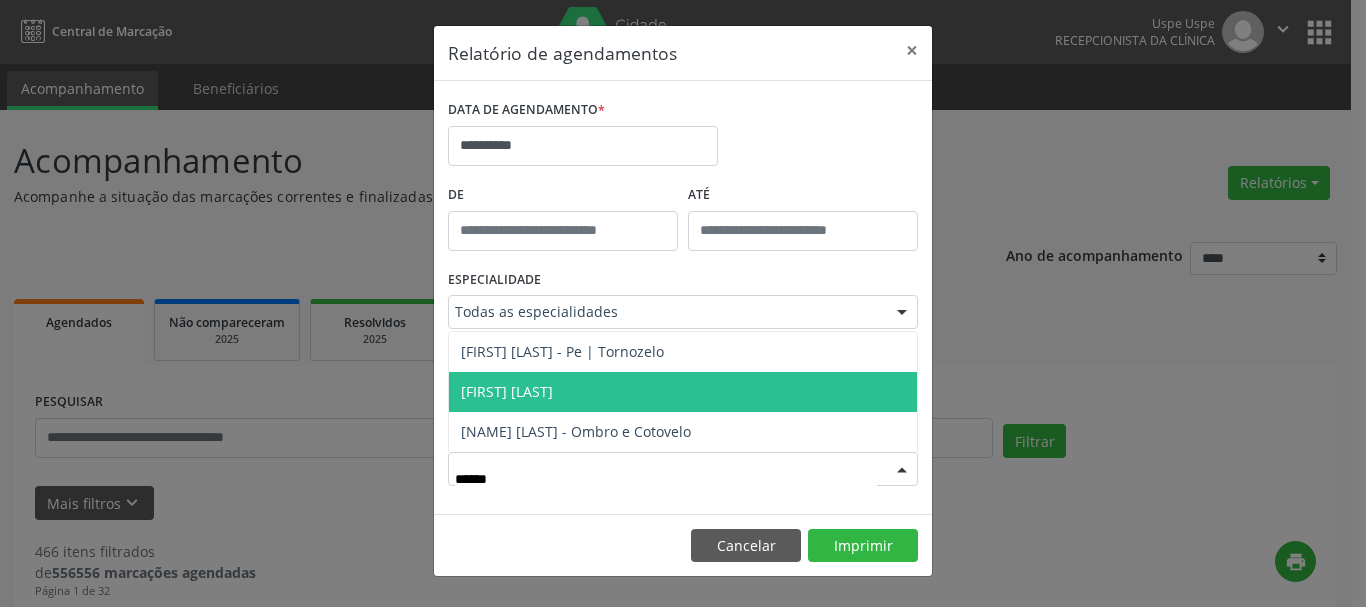 click on "[FIRST] [LAST]" at bounding box center [507, 391] 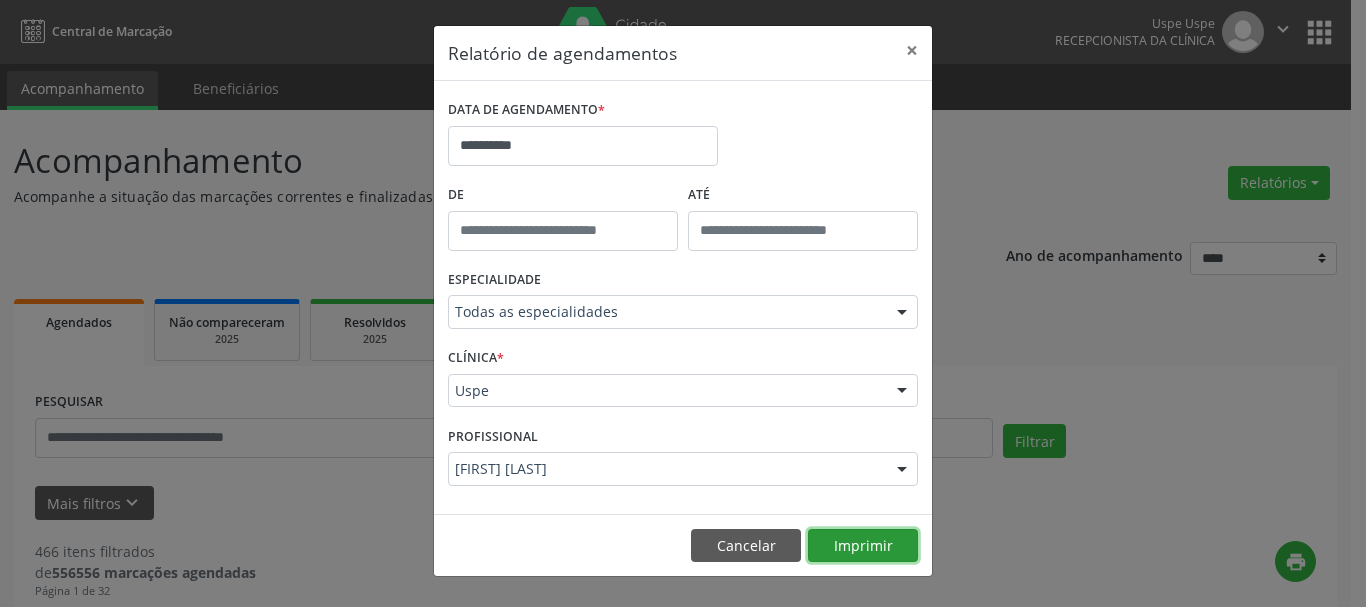click on "Imprimir" at bounding box center [863, 546] 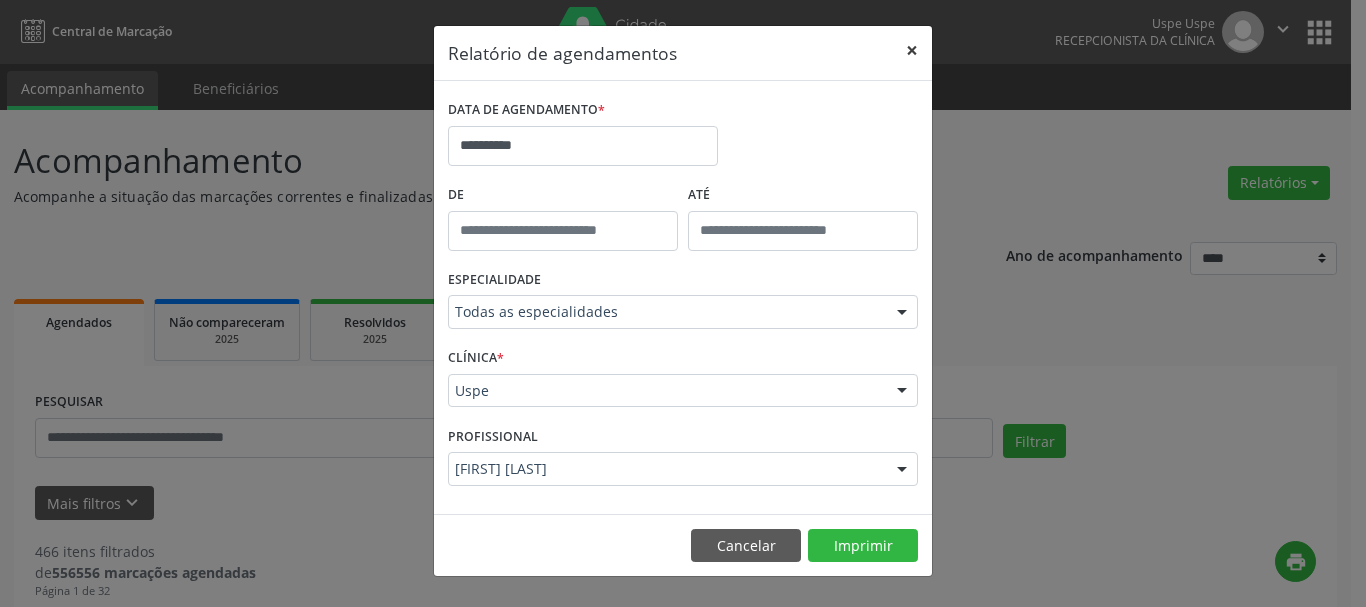 drag, startPoint x: 912, startPoint y: 51, endPoint x: 401, endPoint y: 333, distance: 583.648 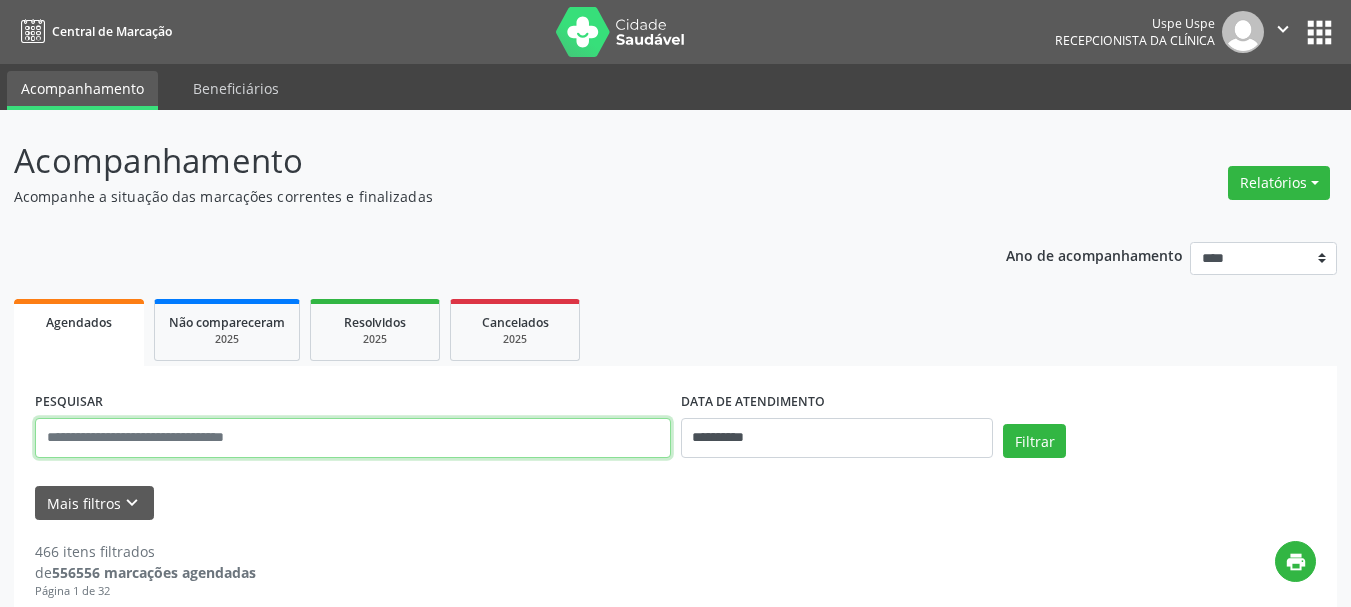 click at bounding box center [353, 438] 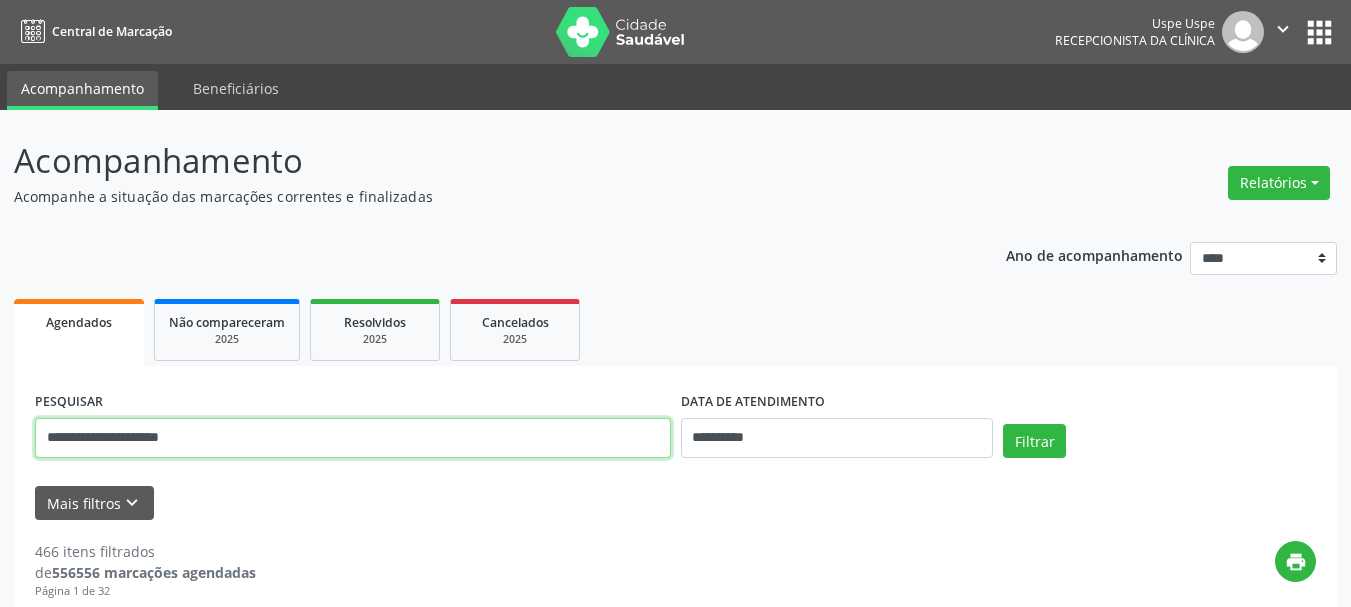 click on "**********" at bounding box center [353, 438] 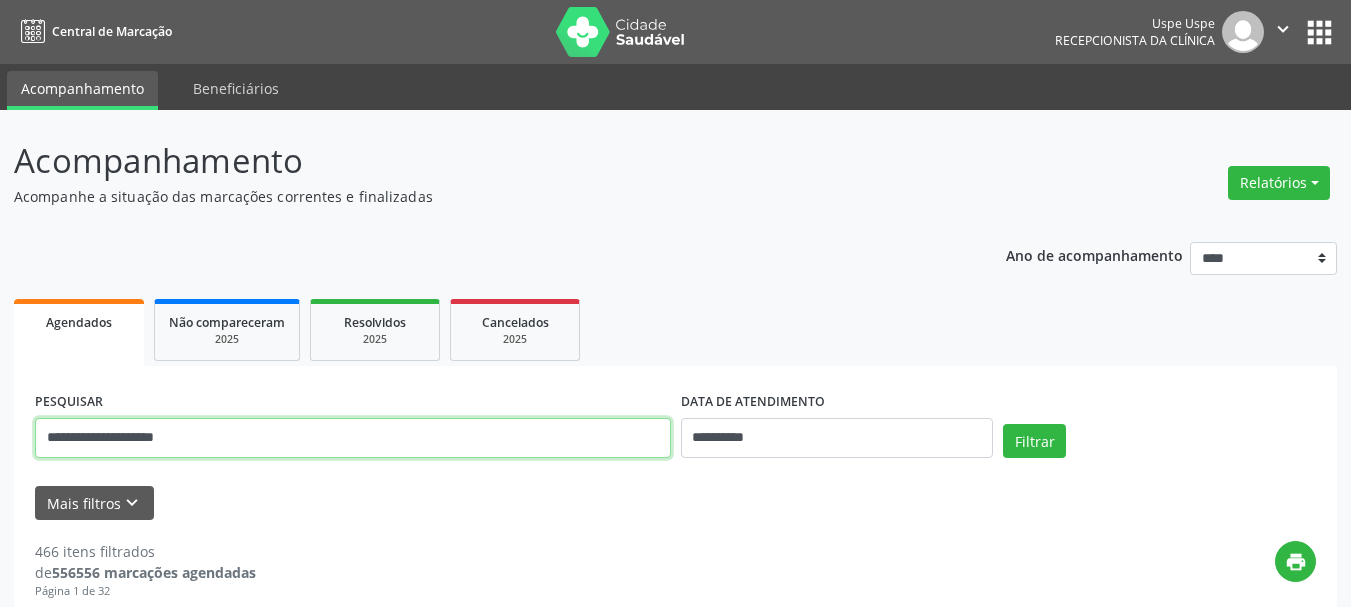 type on "**********" 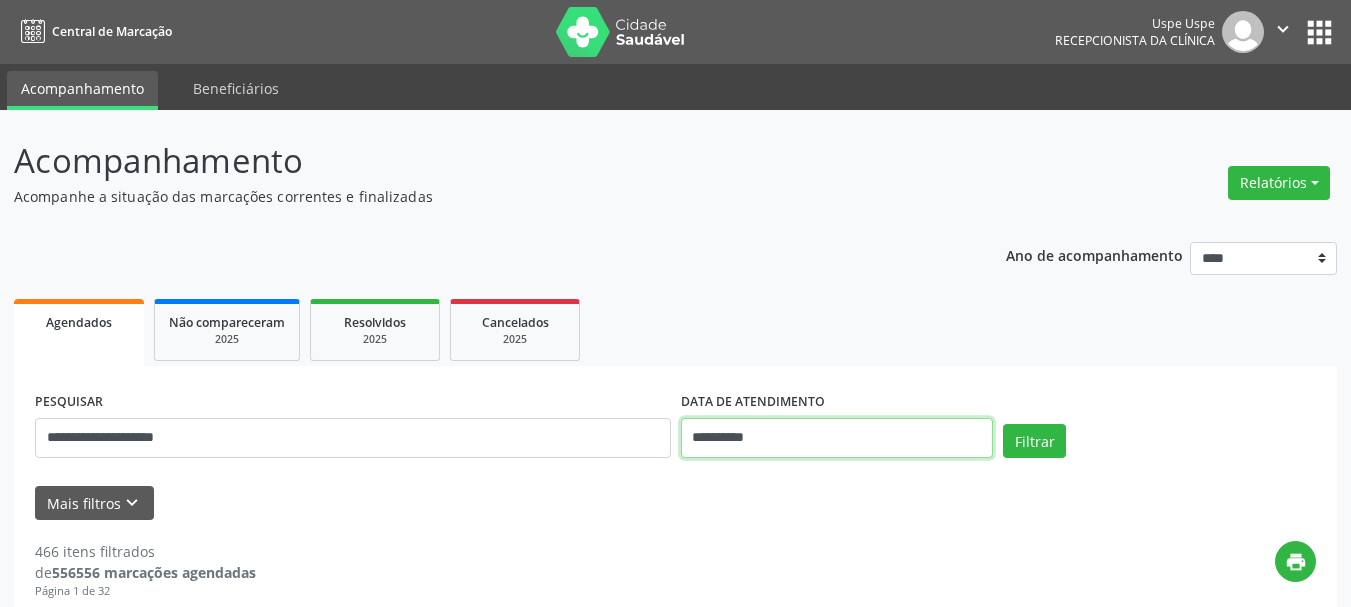 click on "**********" at bounding box center (837, 438) 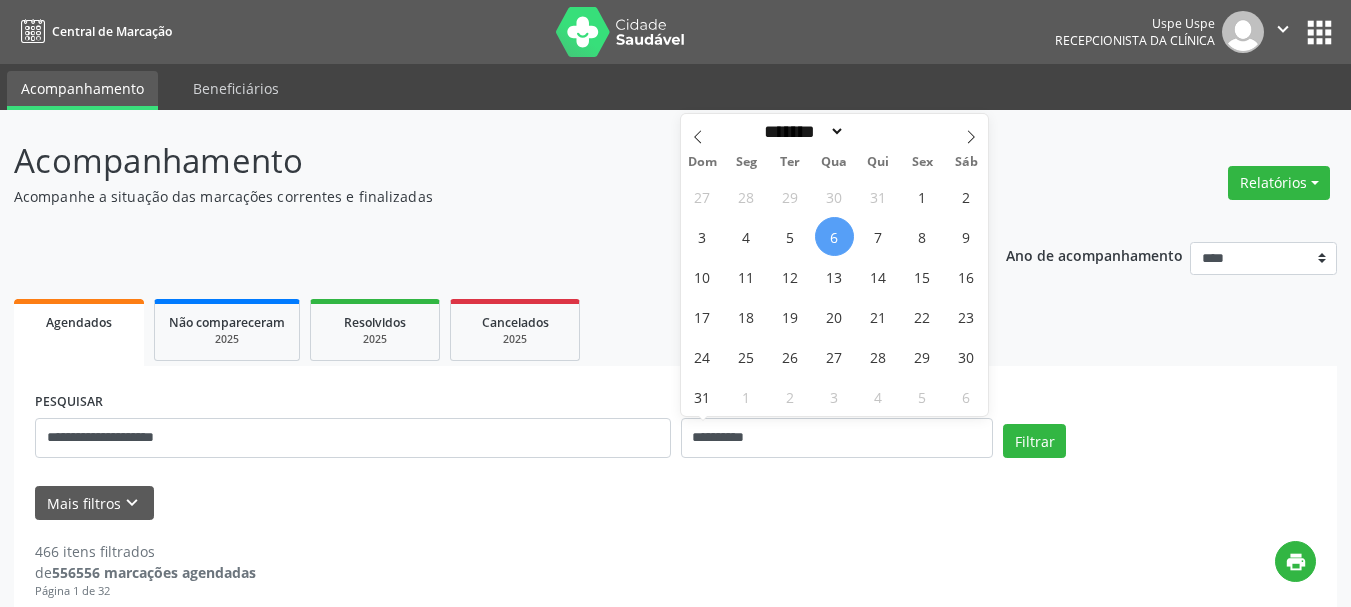 click on "27 28 29 30 31 1 2 3 4 5 6 7 8 9 10 11 12 13 14 15 16 17 18 19 20 21 22 23 24 25 26 27 28 29 30 31 1 2 3 4 5 6" at bounding box center (835, 296) 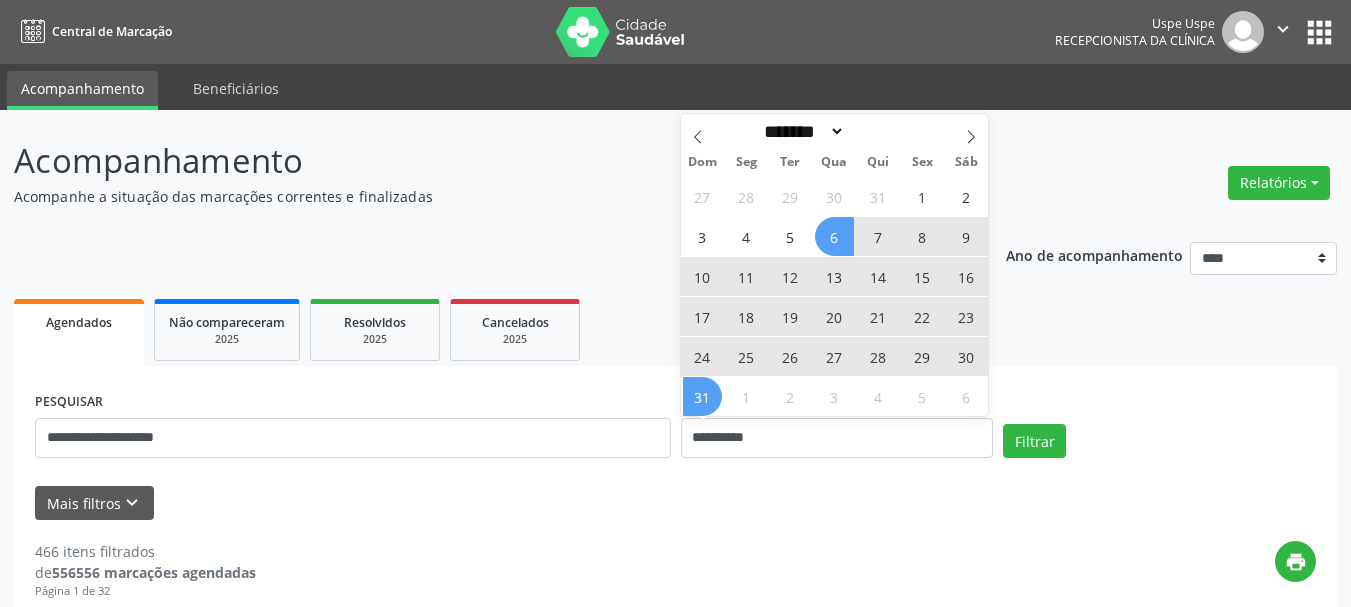 drag, startPoint x: 689, startPoint y: 395, endPoint x: 927, endPoint y: 409, distance: 238.4114 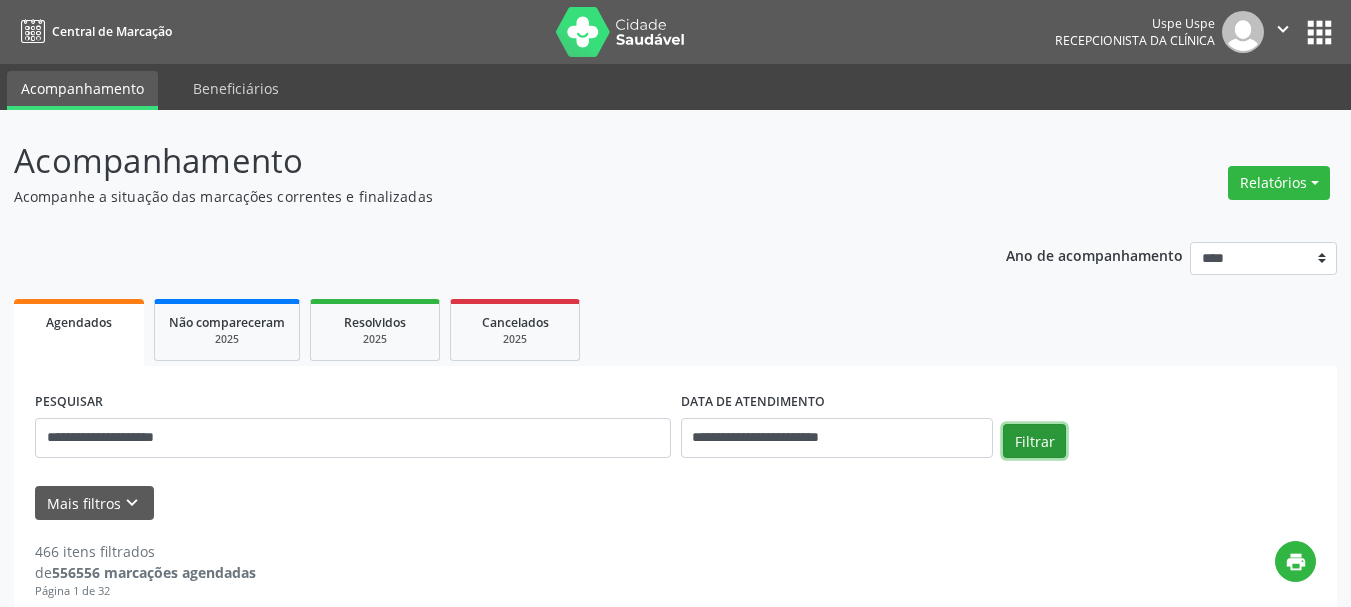 click on "Filtrar" at bounding box center (1034, 441) 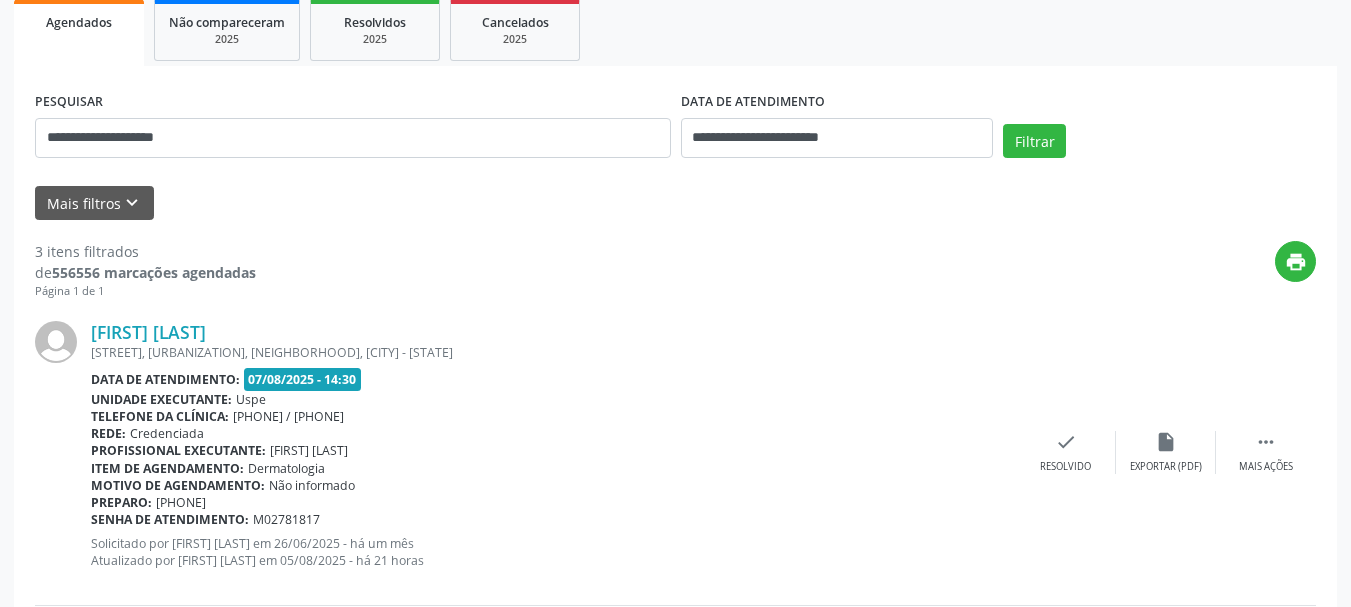 scroll, scrollTop: 400, scrollLeft: 0, axis: vertical 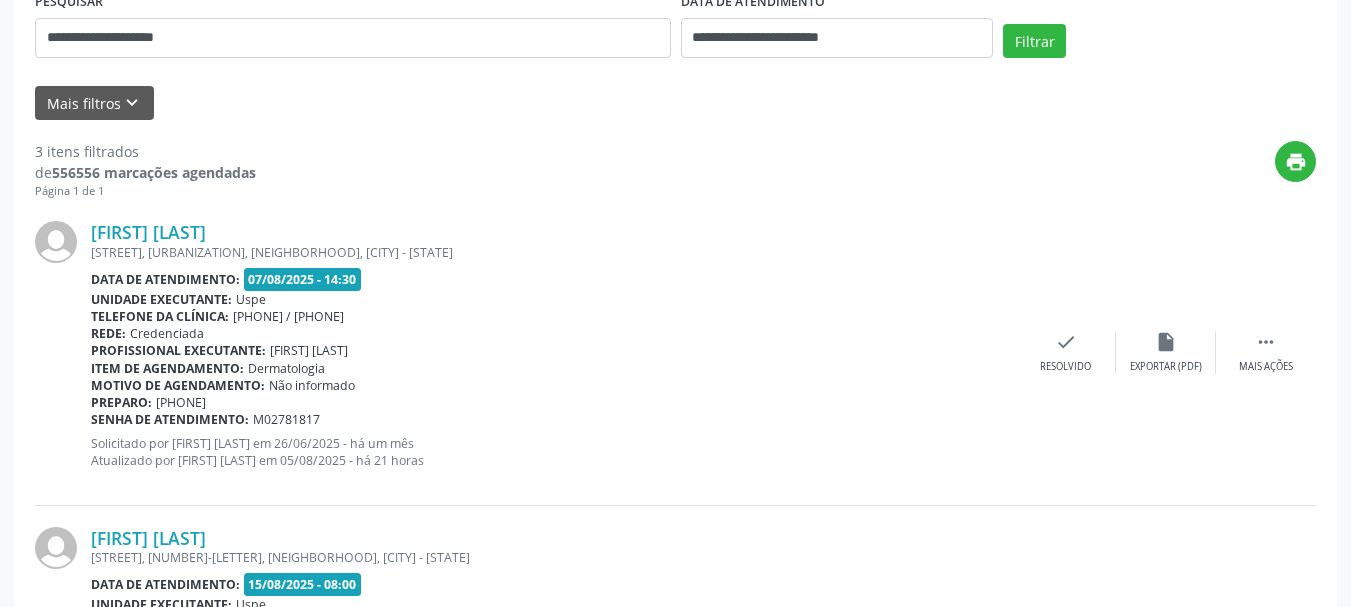 drag, startPoint x: 89, startPoint y: 223, endPoint x: 367, endPoint y: 411, distance: 335.60095 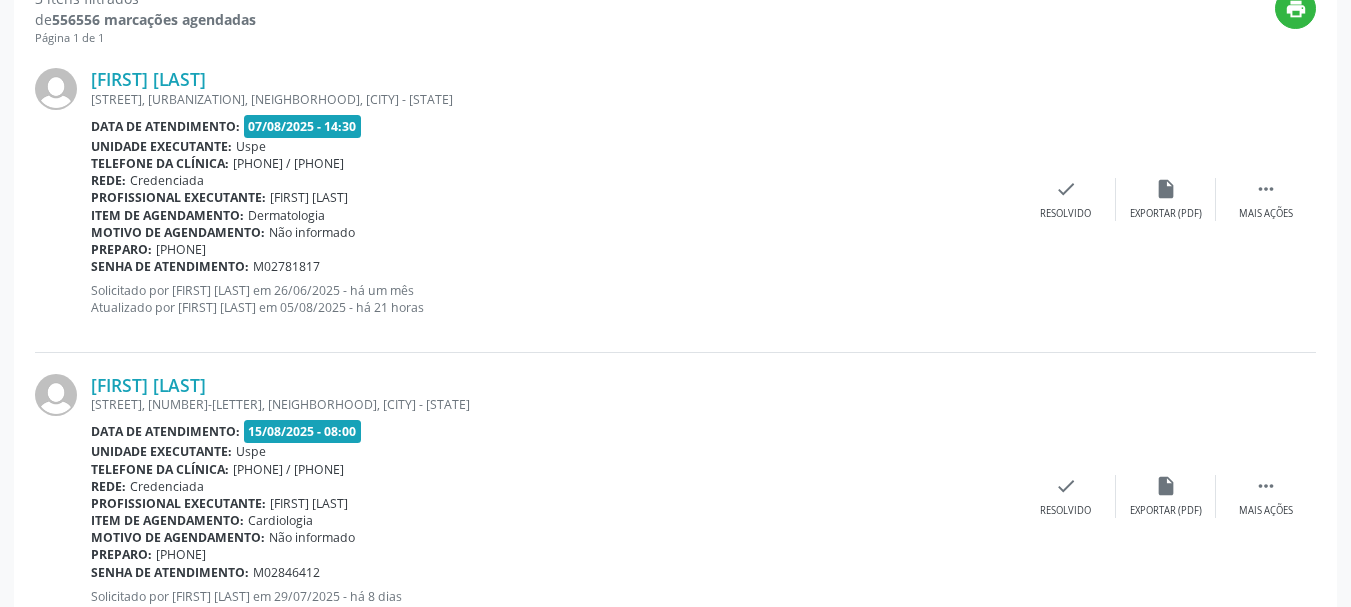 scroll, scrollTop: 600, scrollLeft: 0, axis: vertical 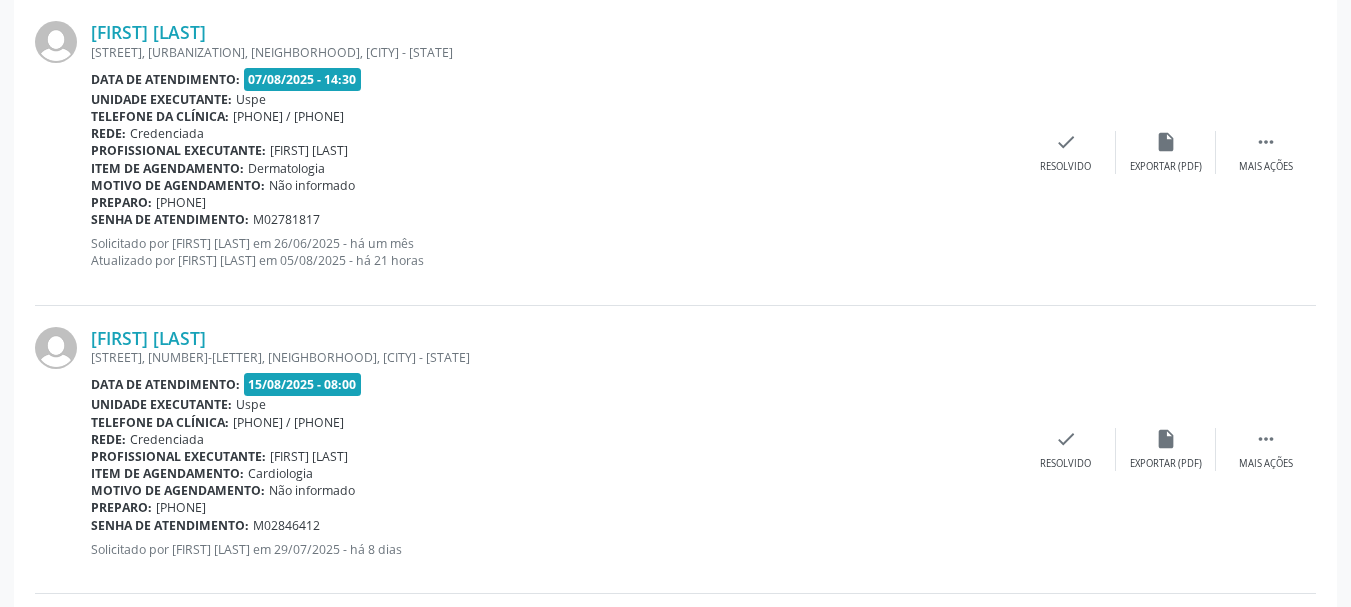 click on "Unidade executante:
Uspe" at bounding box center (553, 404) 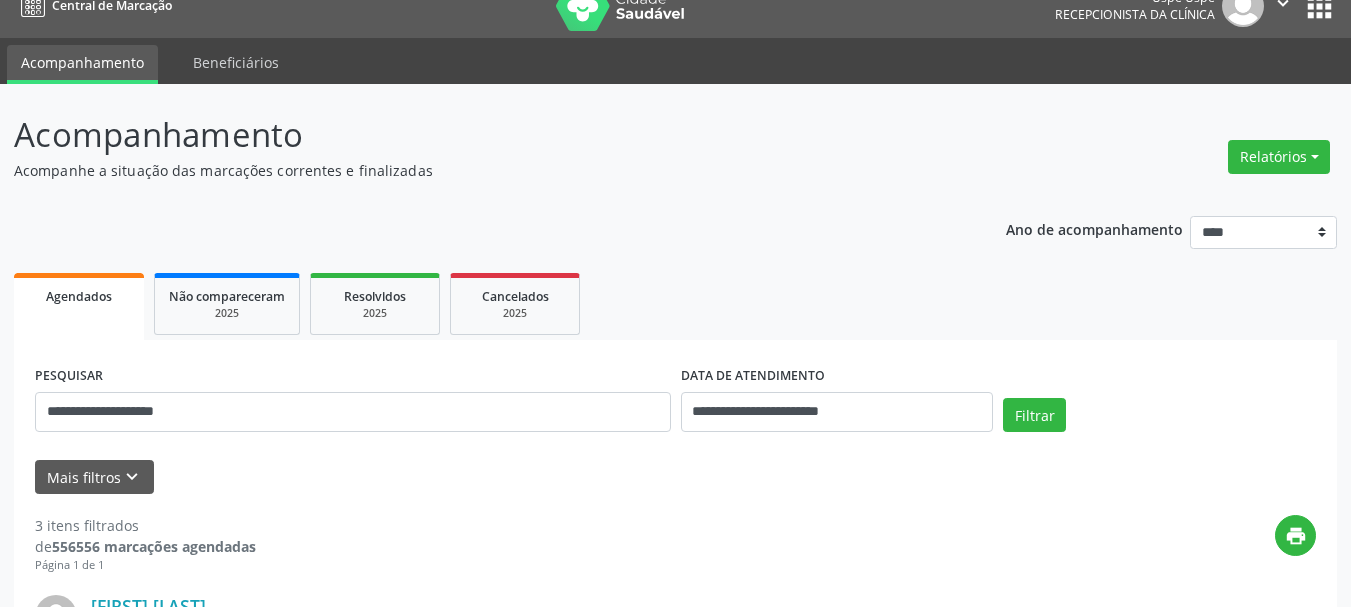 scroll, scrollTop: 0, scrollLeft: 0, axis: both 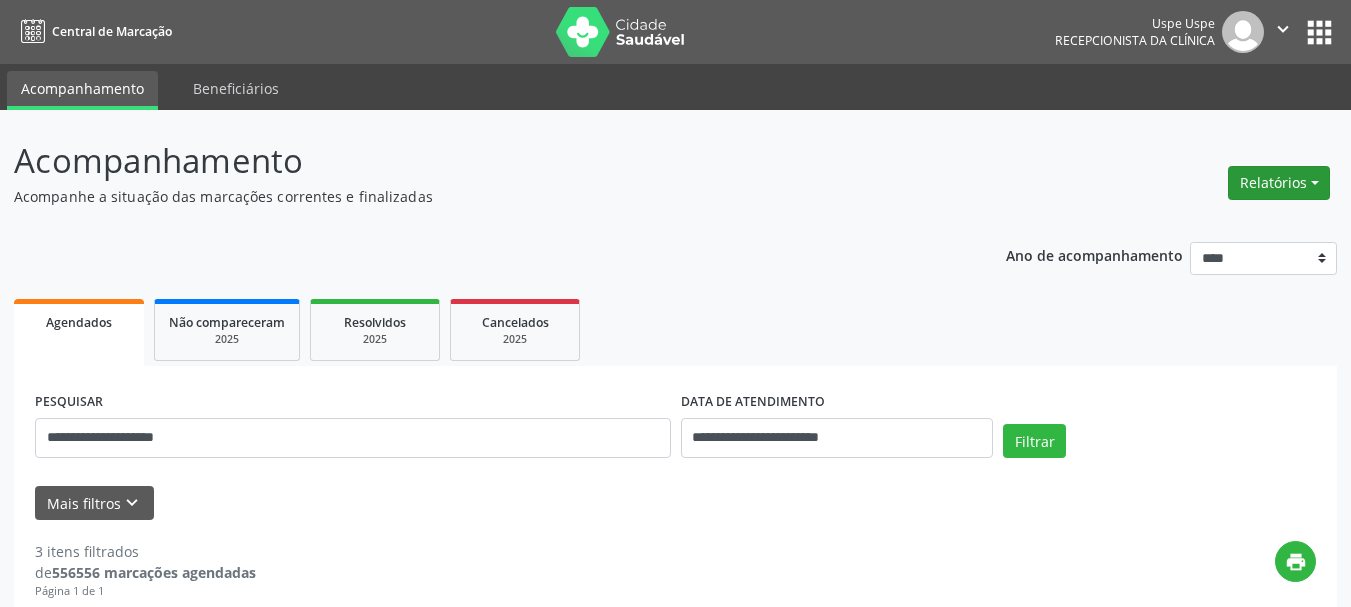 drag, startPoint x: 1223, startPoint y: 190, endPoint x: 1281, endPoint y: 183, distance: 58.420887 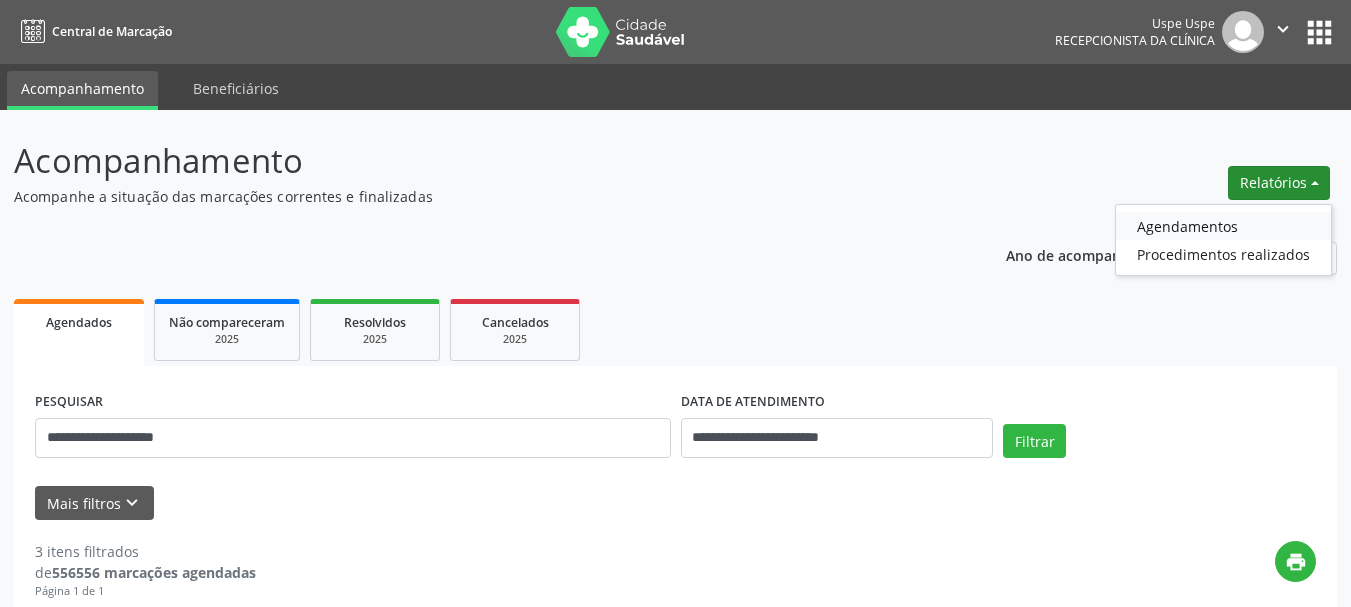 click on "Agendamentos" at bounding box center (1223, 226) 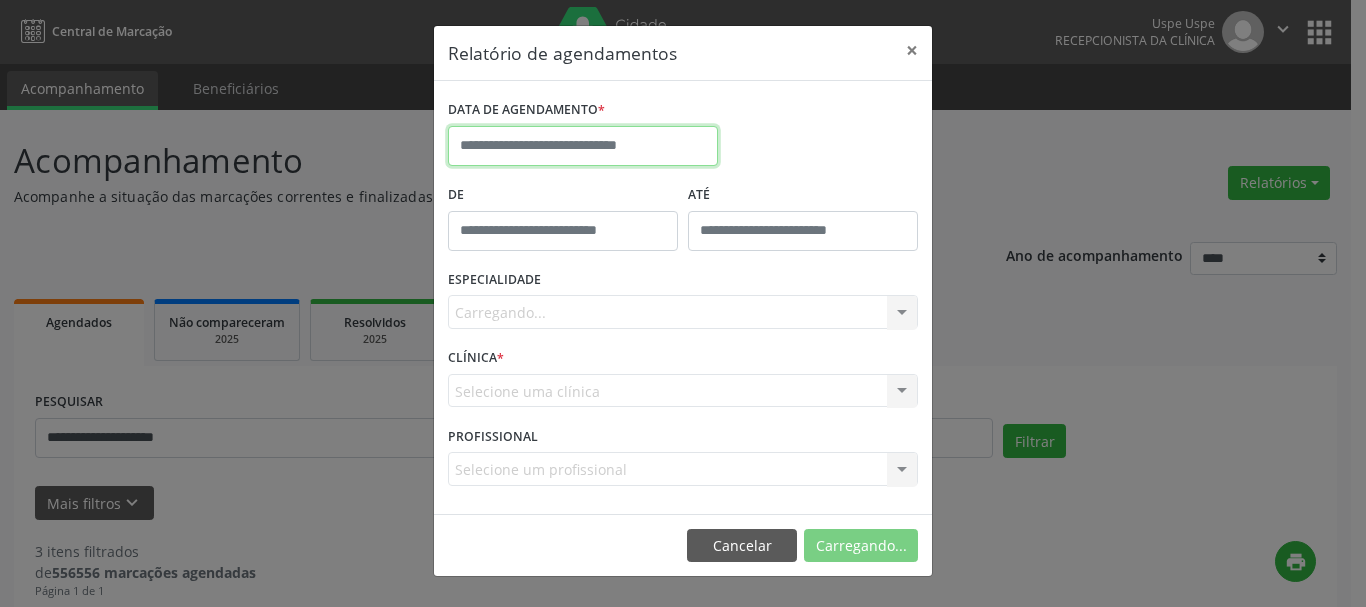 click on "**********" at bounding box center [683, 303] 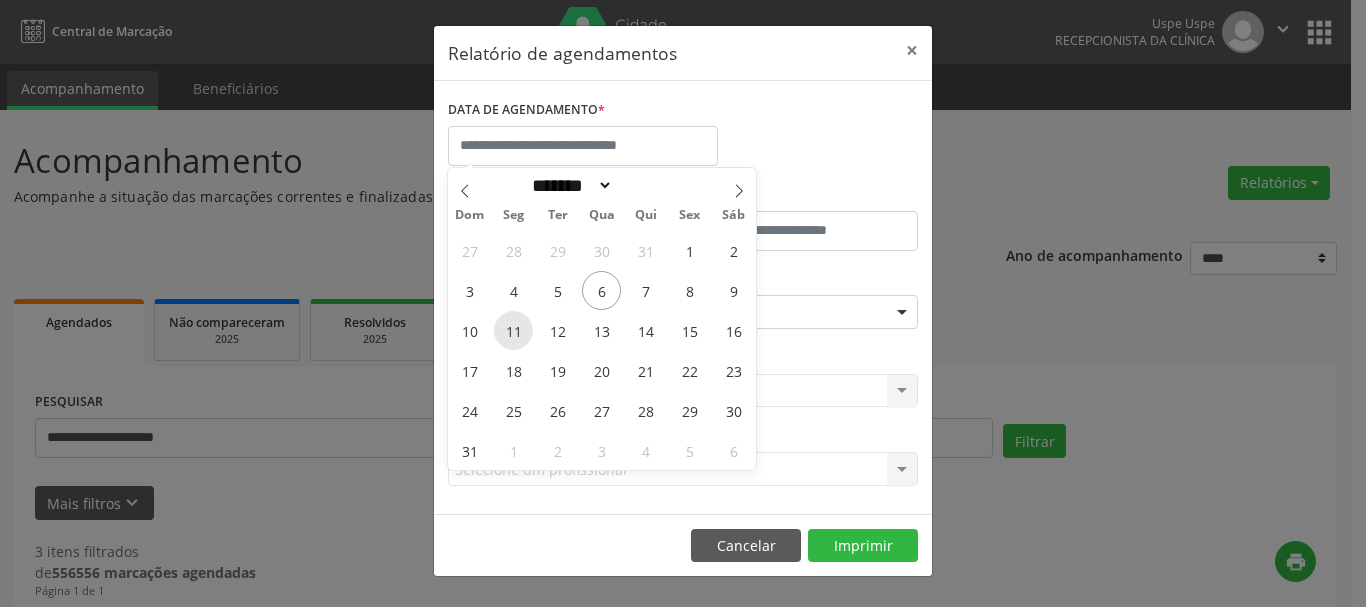 click on "11" at bounding box center (513, 330) 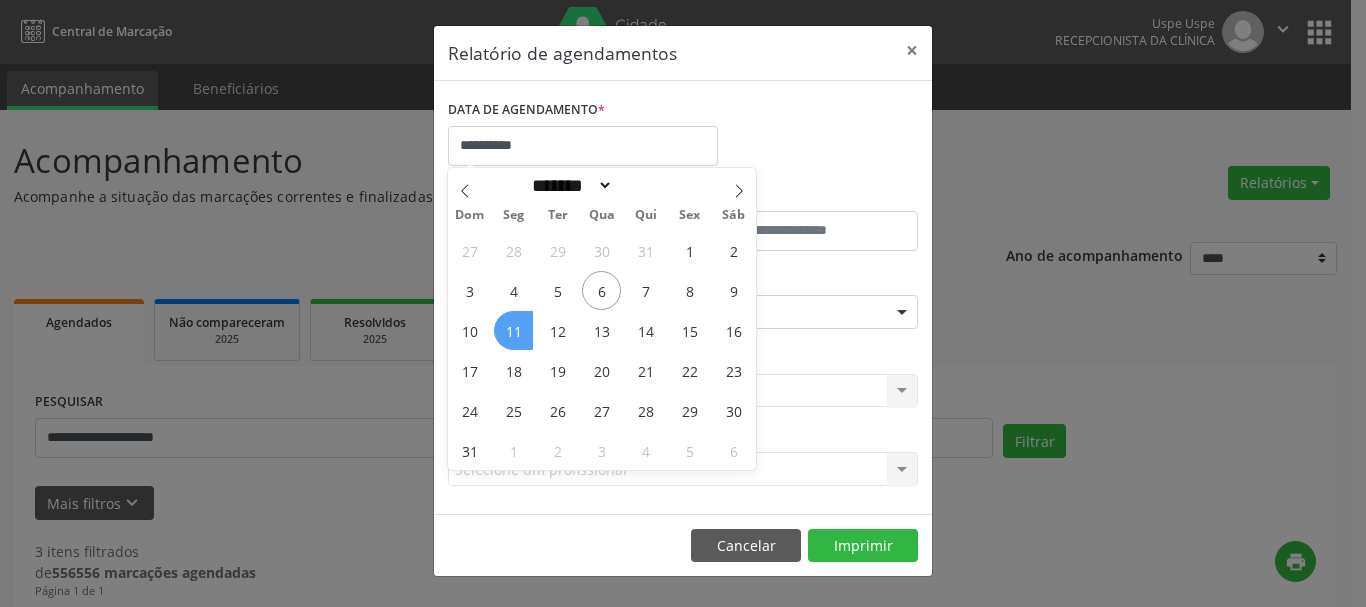 click on "11" at bounding box center [513, 330] 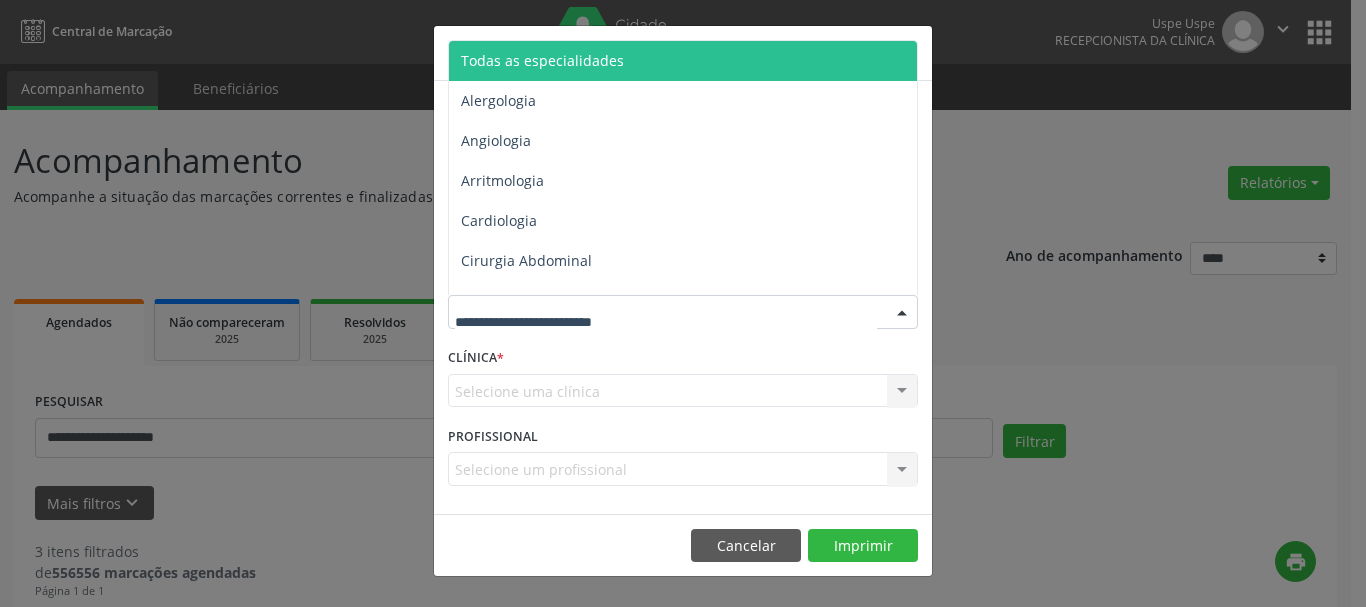 click on "Todas as especialidades" at bounding box center [542, 60] 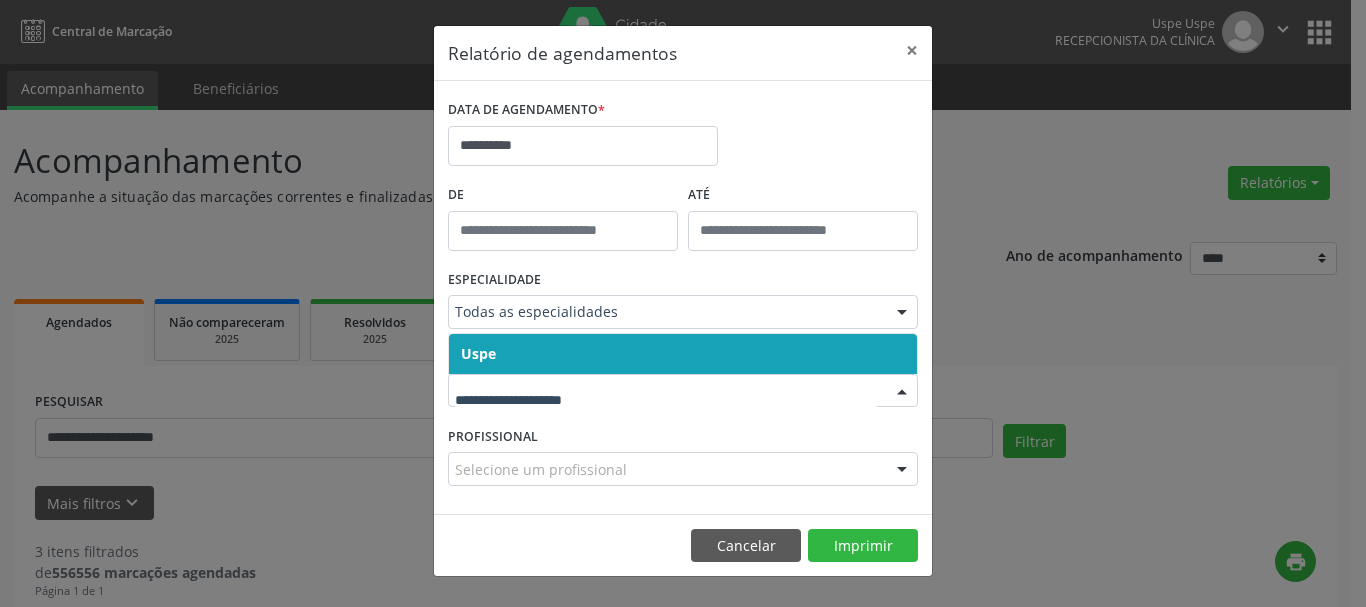 click at bounding box center [683, 391] 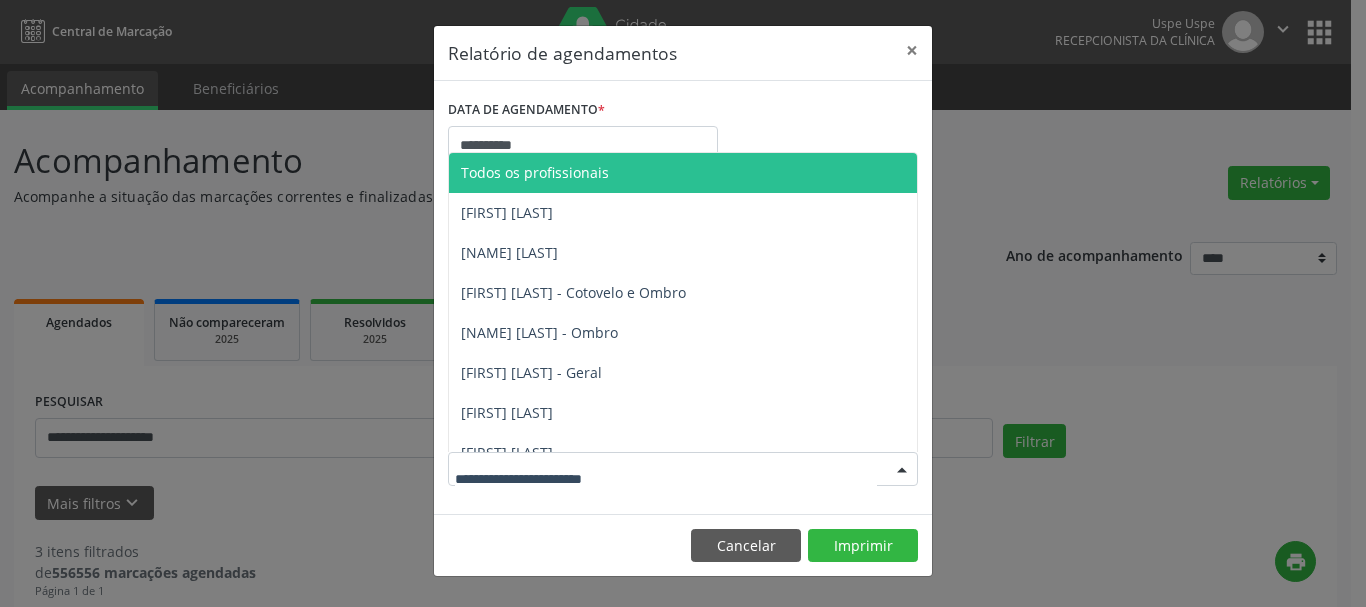 drag, startPoint x: 496, startPoint y: 470, endPoint x: 507, endPoint y: 438, distance: 33.83785 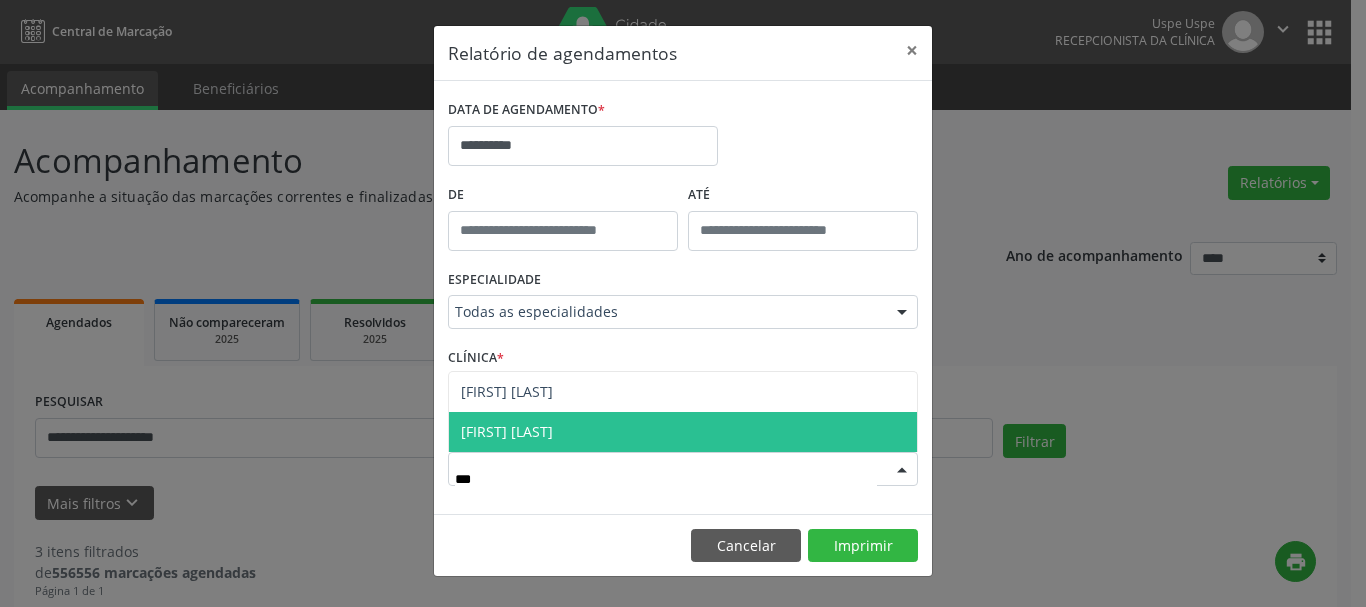 type on "****" 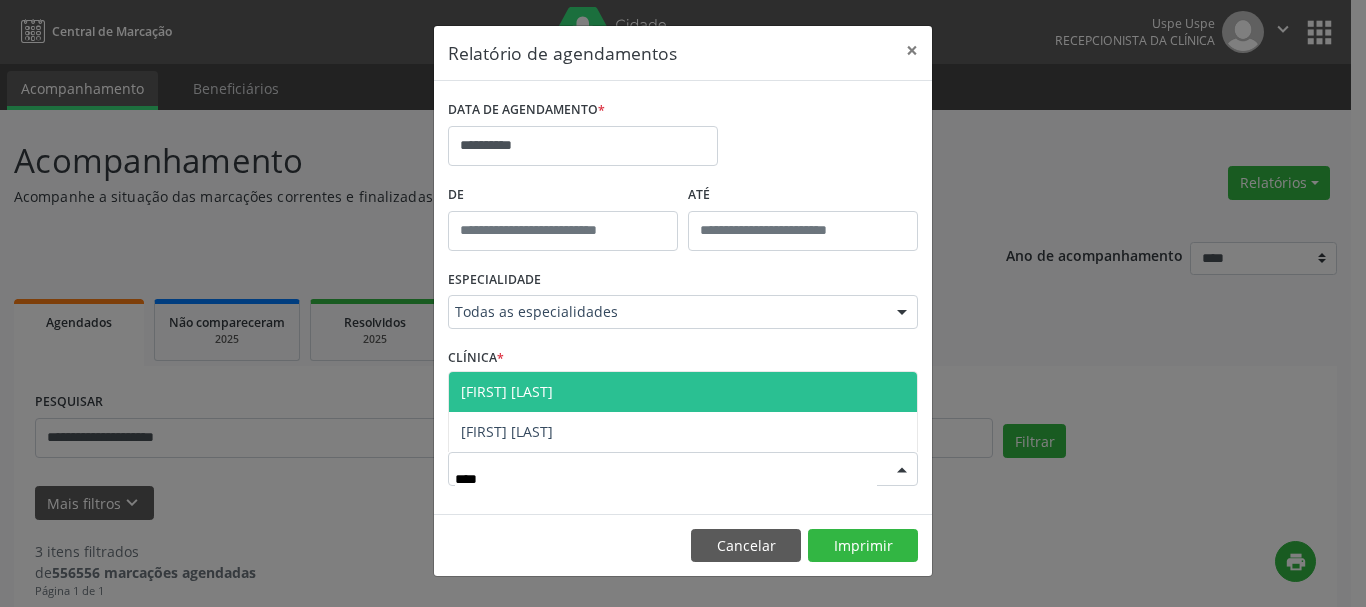 click on "[FIRST] [LAST]" at bounding box center (507, 391) 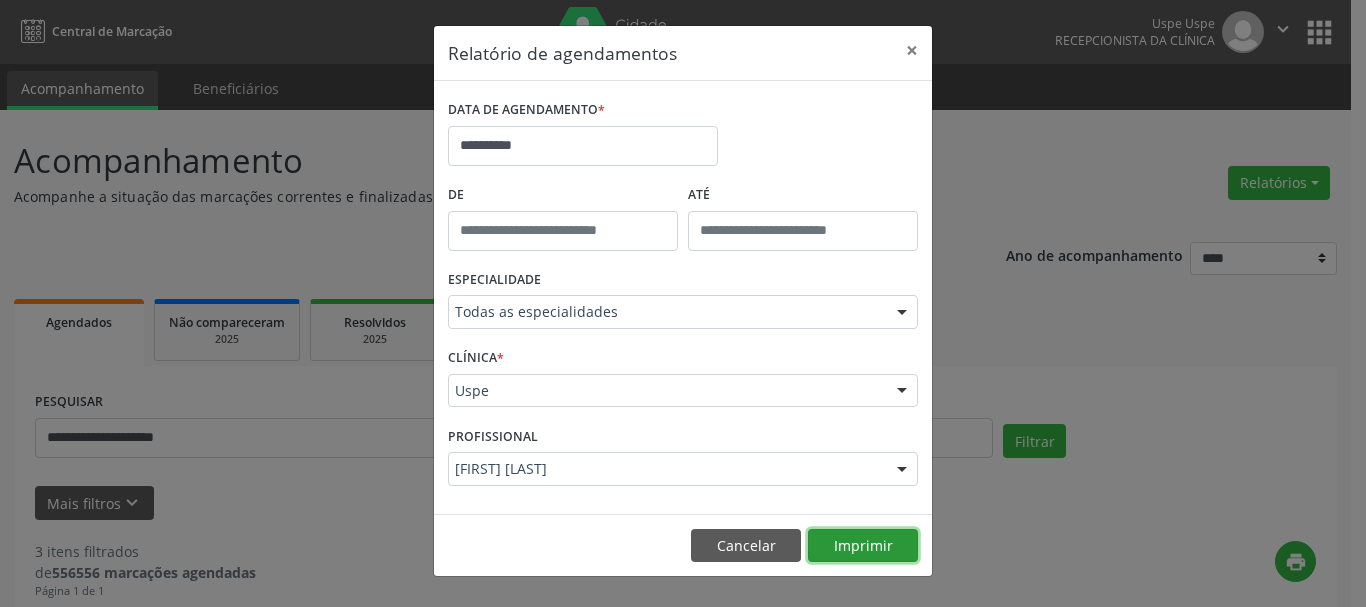 click on "Imprimir" at bounding box center (863, 546) 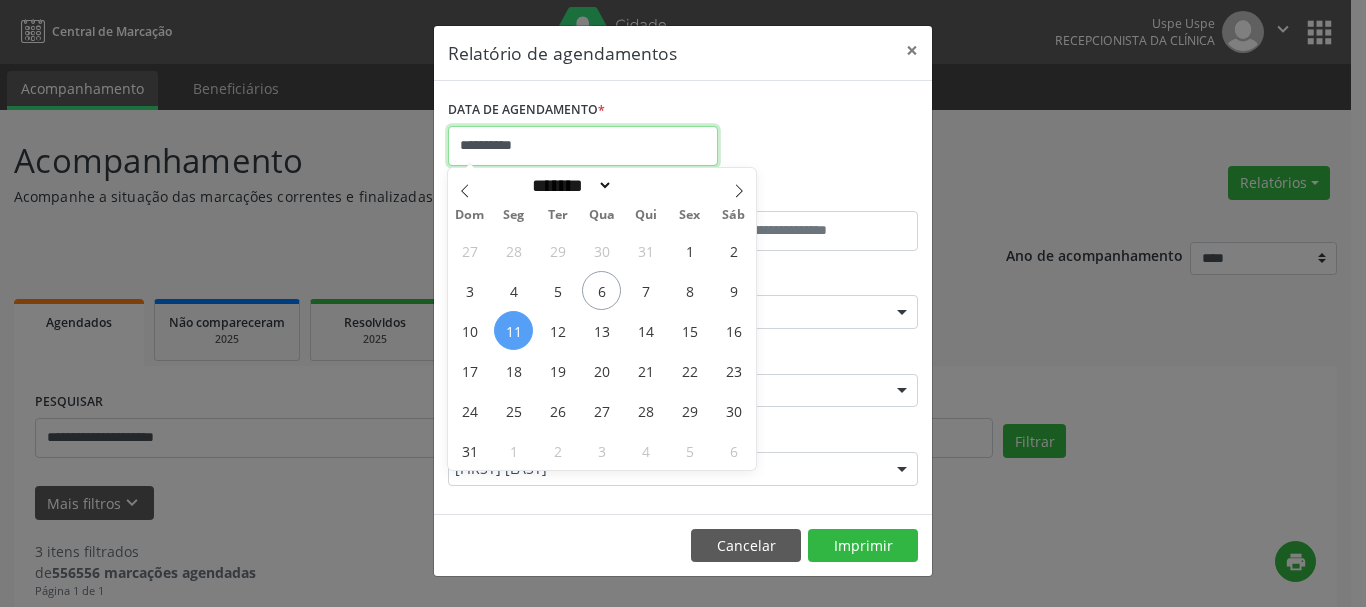 click on "**********" at bounding box center [583, 146] 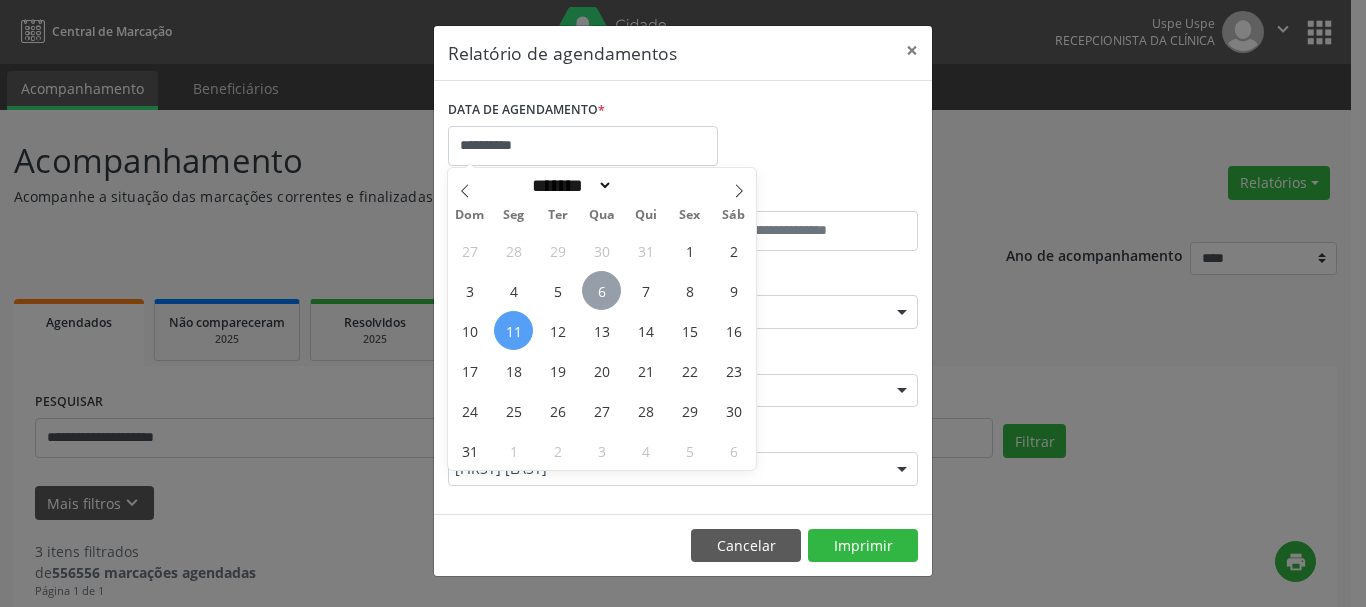 click on "6" at bounding box center [601, 290] 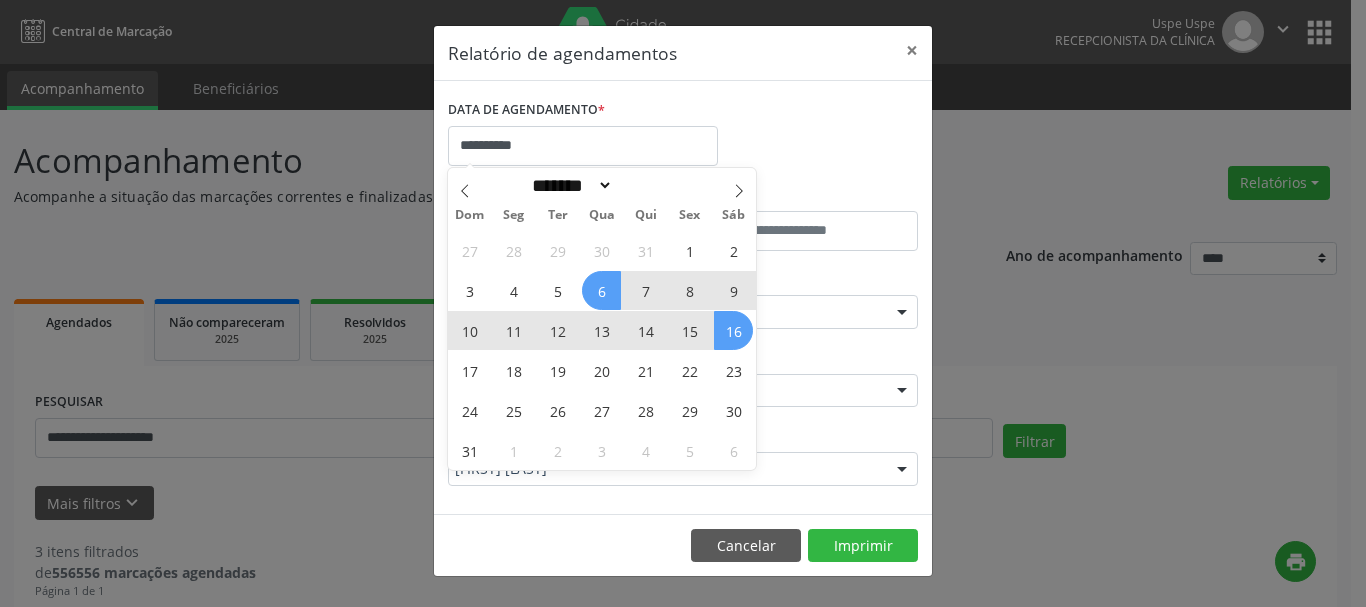 click on "16" at bounding box center (733, 330) 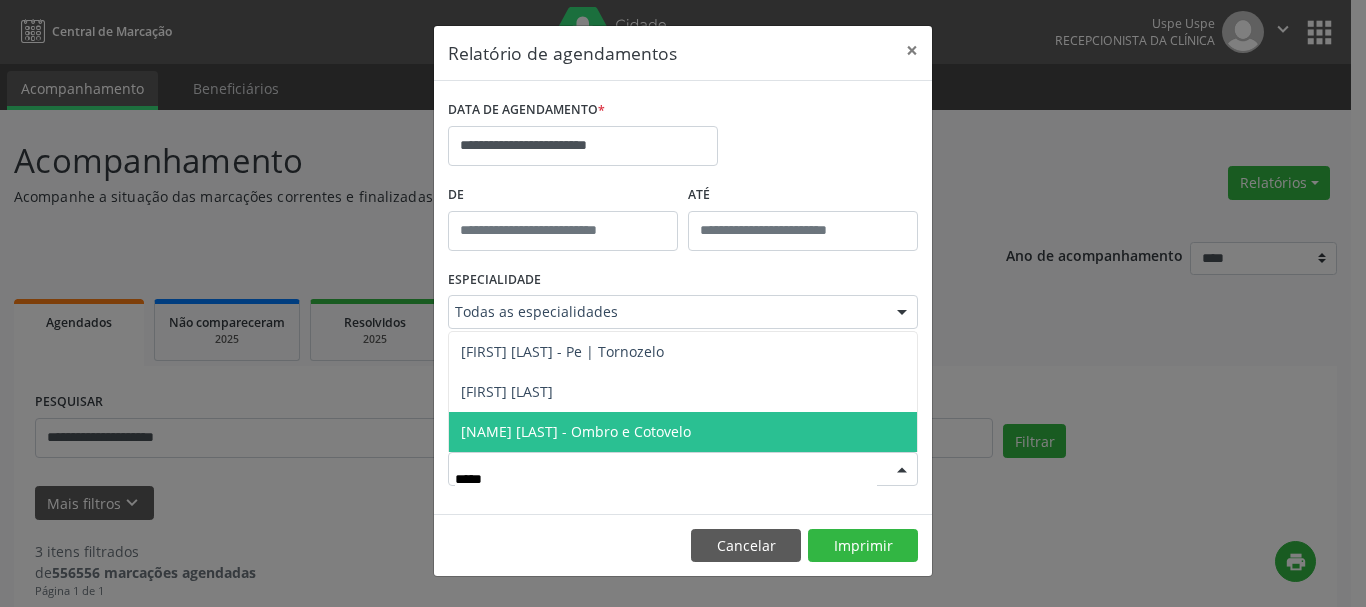 type on "******" 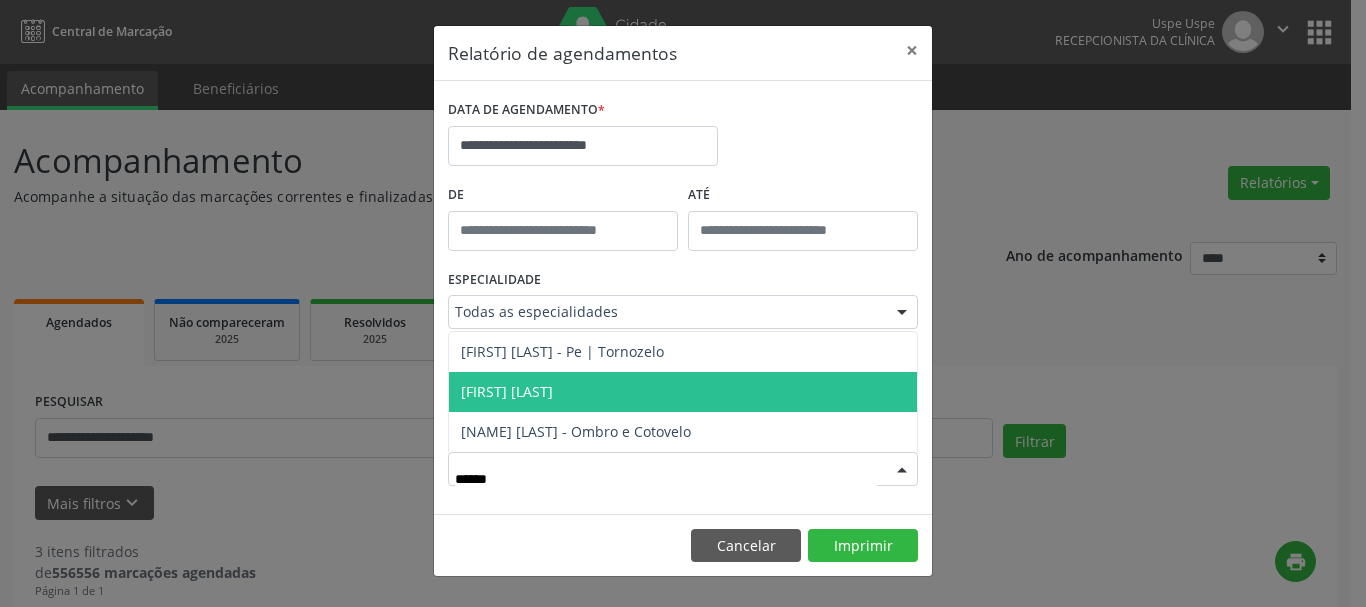 click on "[FIRST] [LAST]" at bounding box center (507, 391) 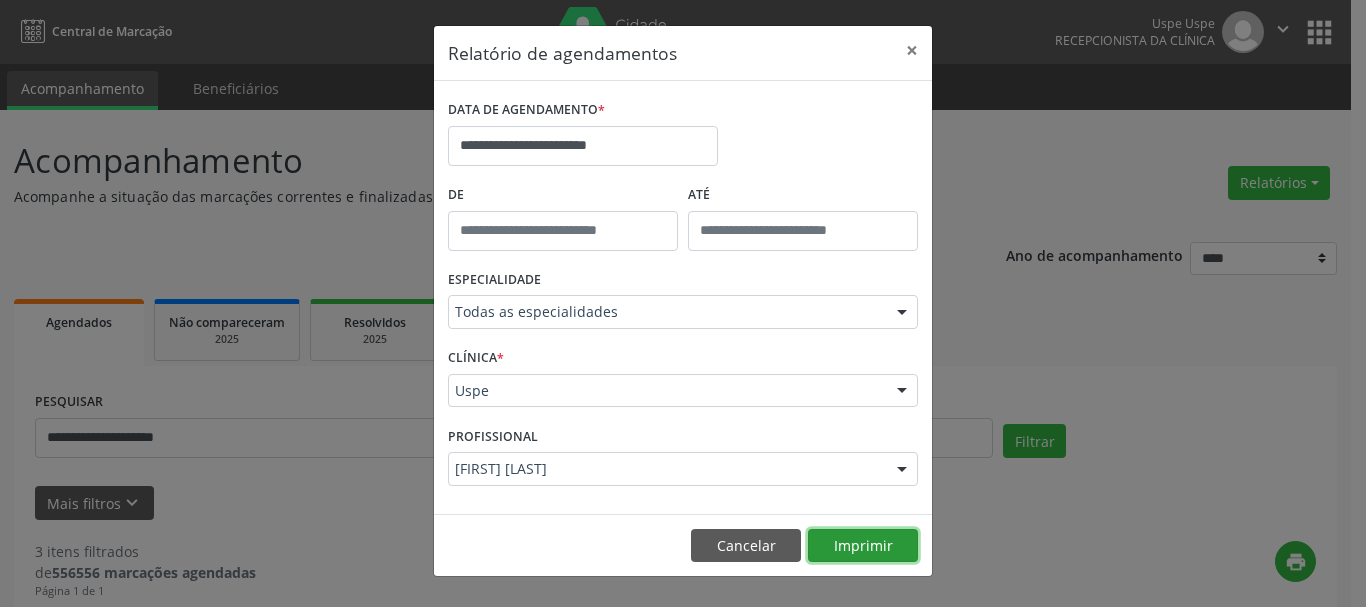 click on "Imprimir" at bounding box center [863, 546] 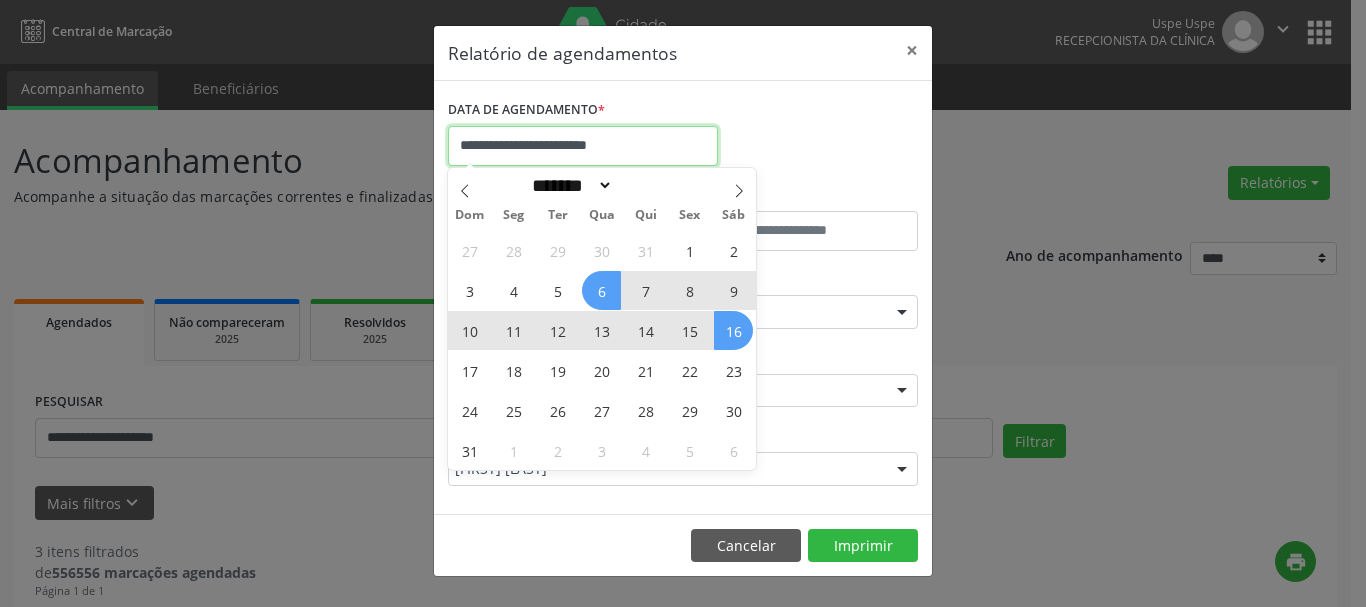 click on "**********" at bounding box center (583, 146) 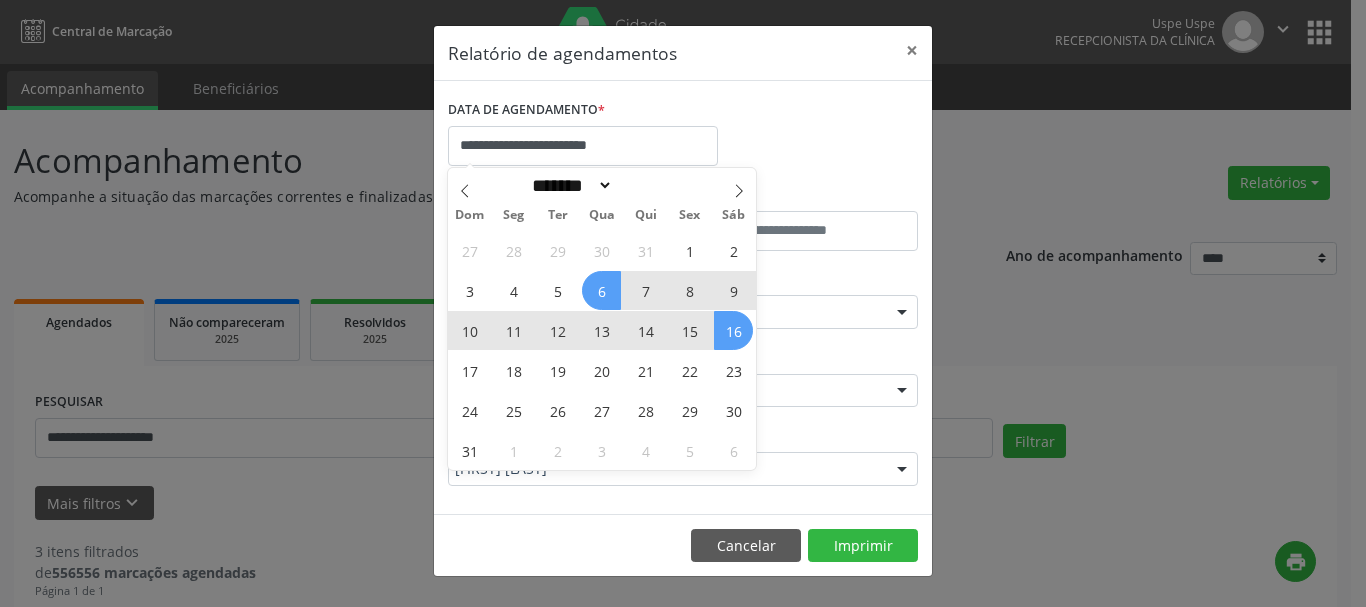 click on "6" at bounding box center (601, 290) 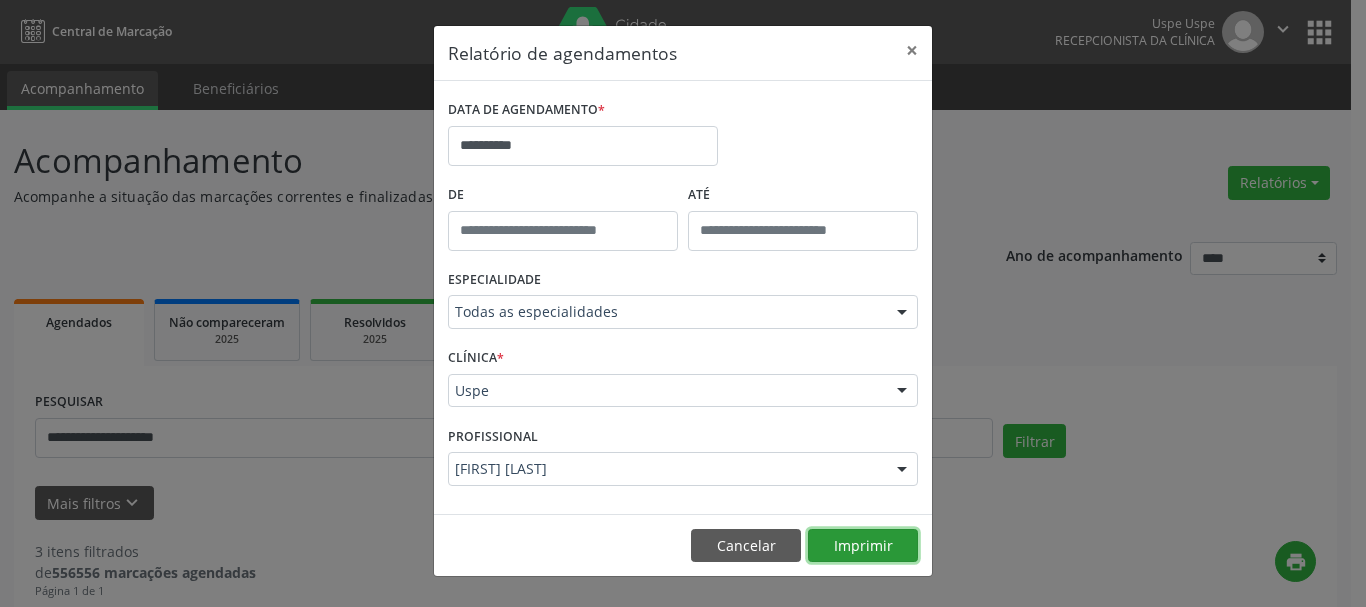 click on "Imprimir" at bounding box center (863, 546) 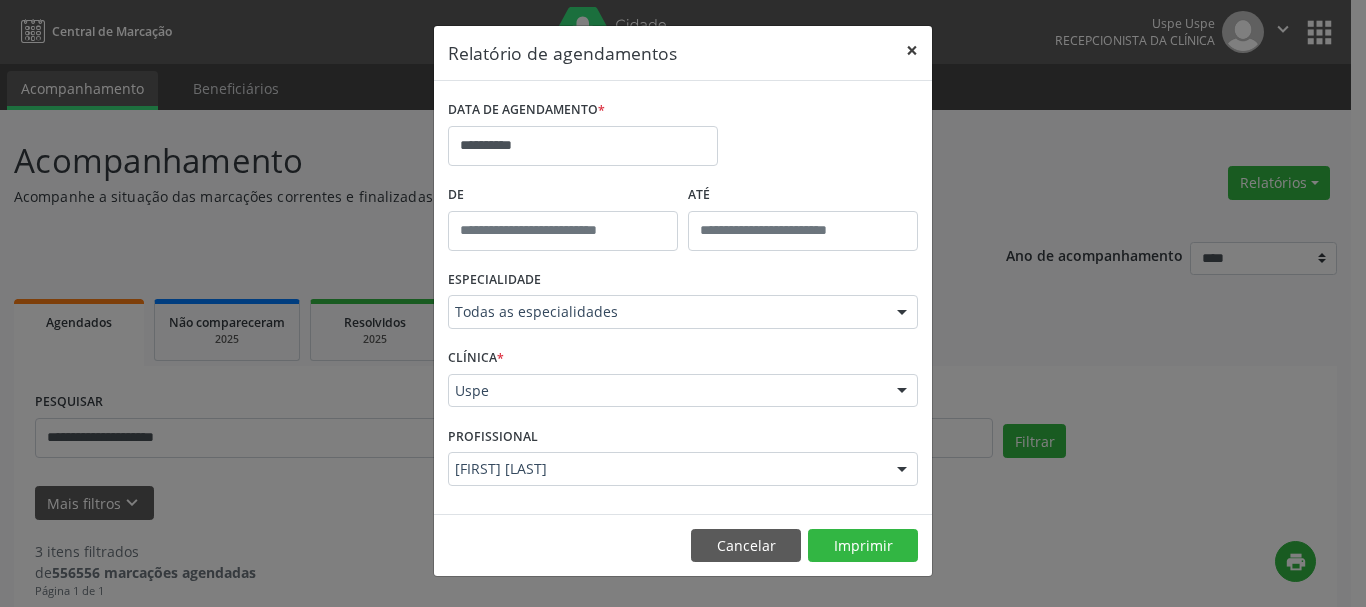 drag, startPoint x: 904, startPoint y: 55, endPoint x: 390, endPoint y: 310, distance: 573.77783 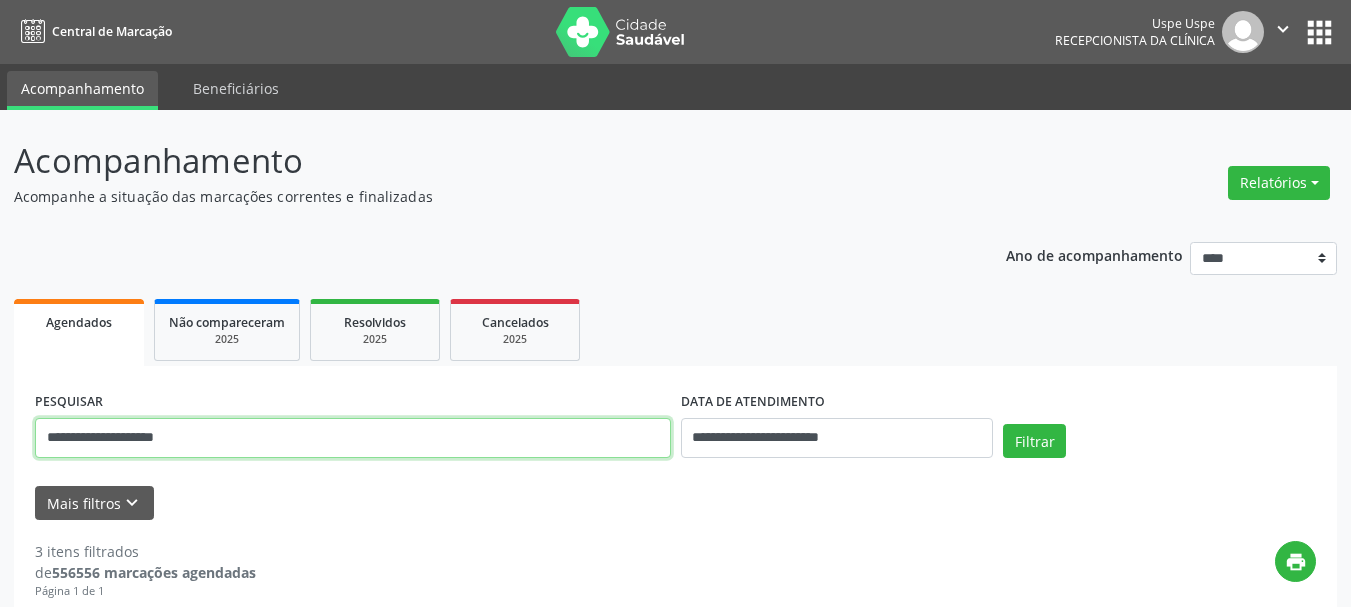 click on "**********" at bounding box center (353, 438) 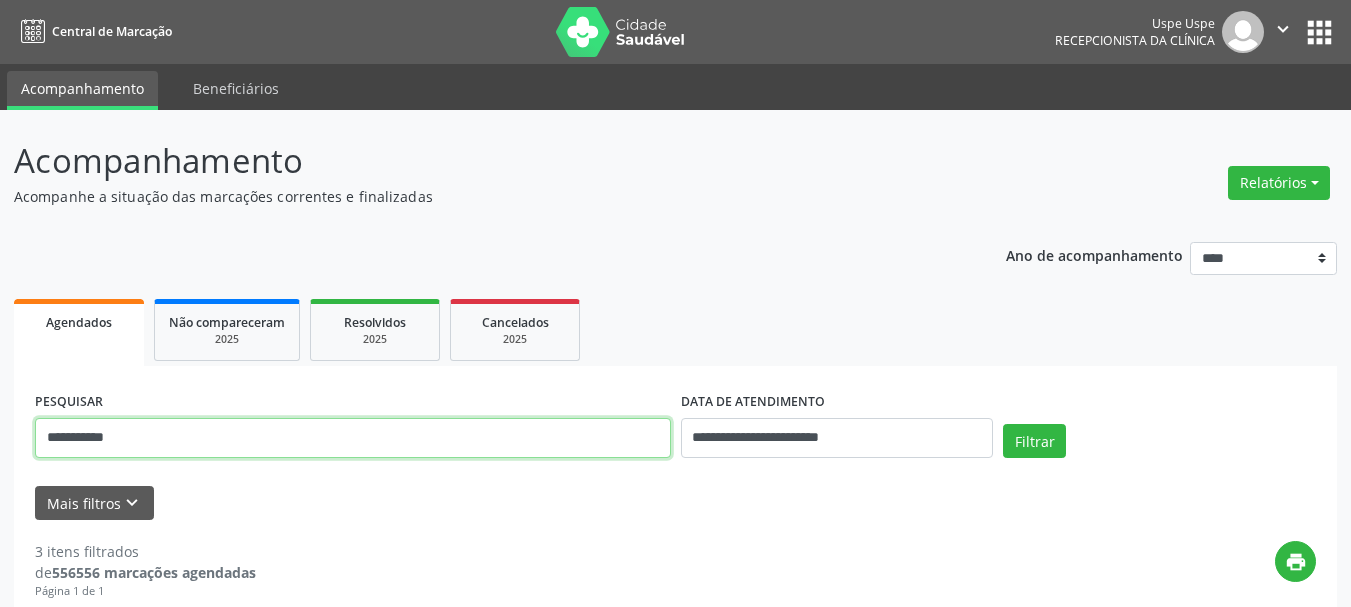 click on "Filtrar" at bounding box center (1034, 441) 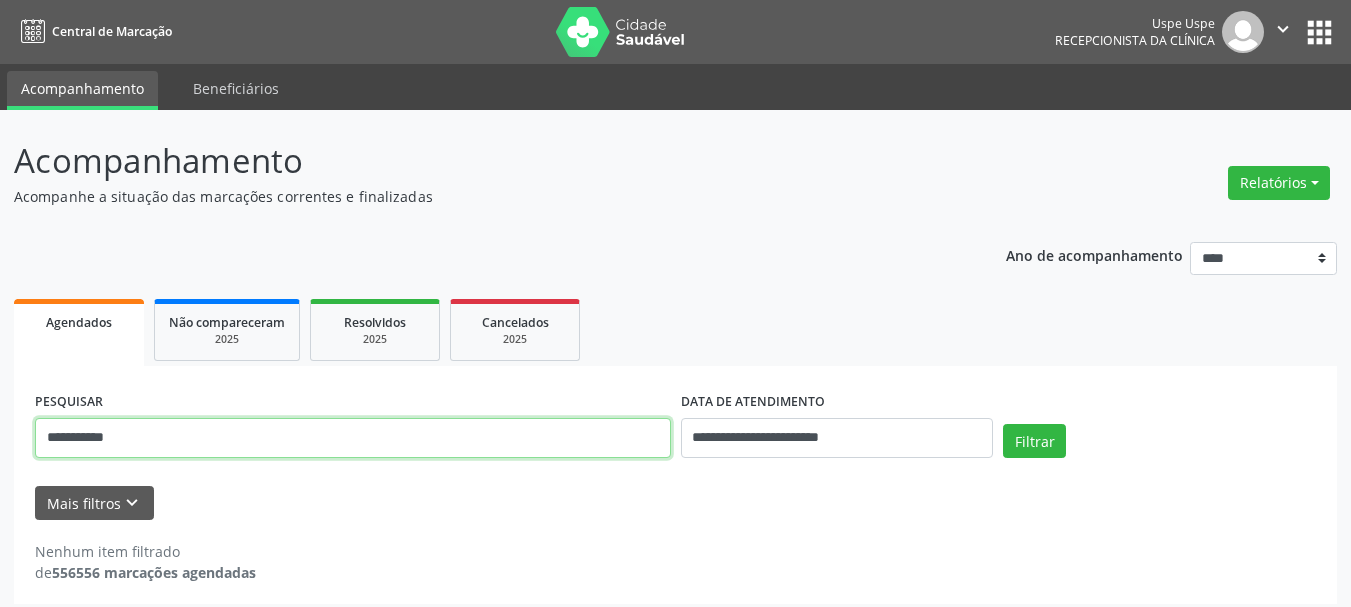 click on "**********" at bounding box center [353, 438] 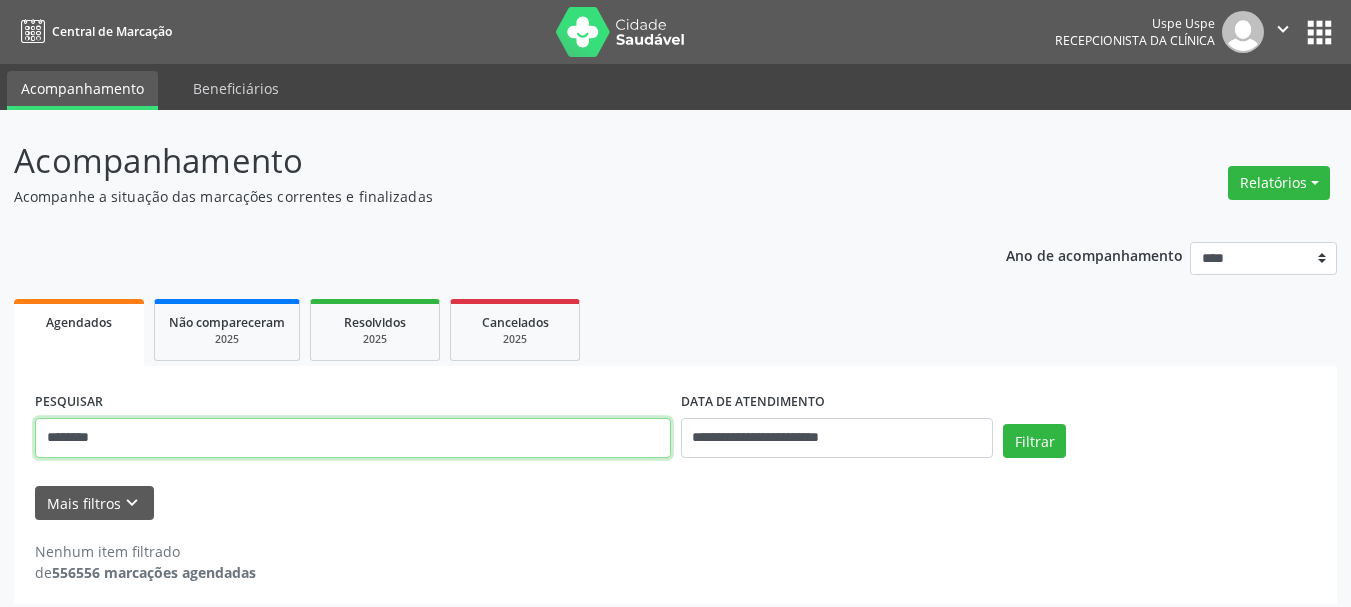 type on "*******" 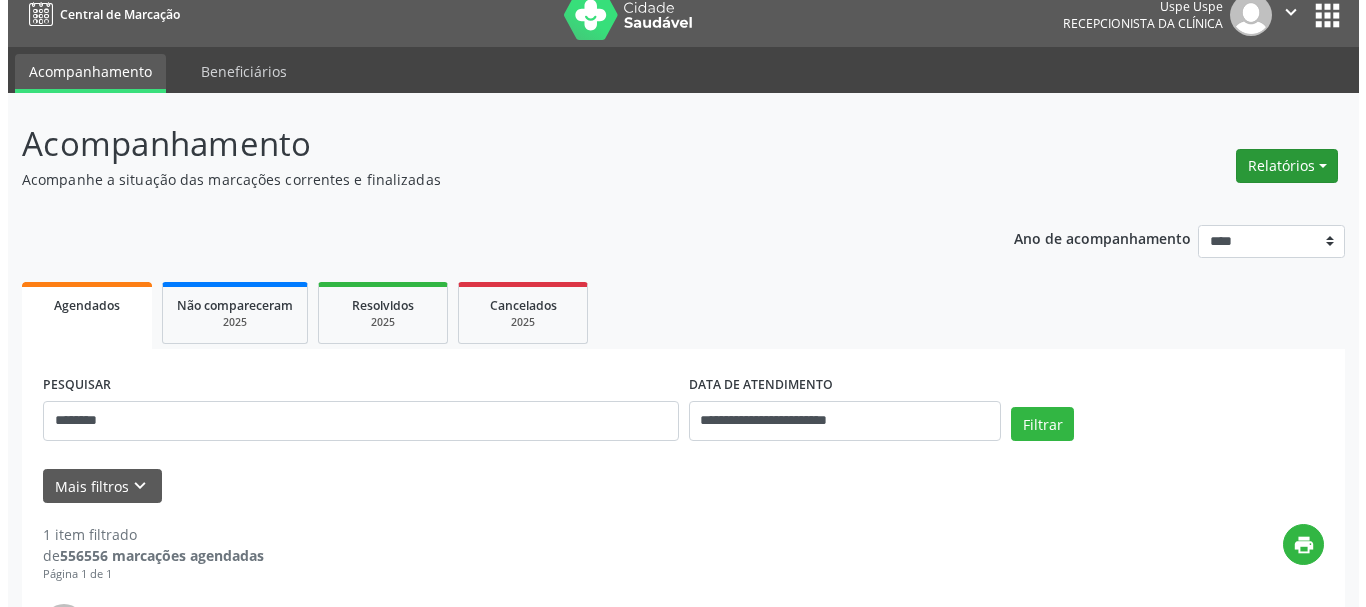 scroll, scrollTop: 15, scrollLeft: 0, axis: vertical 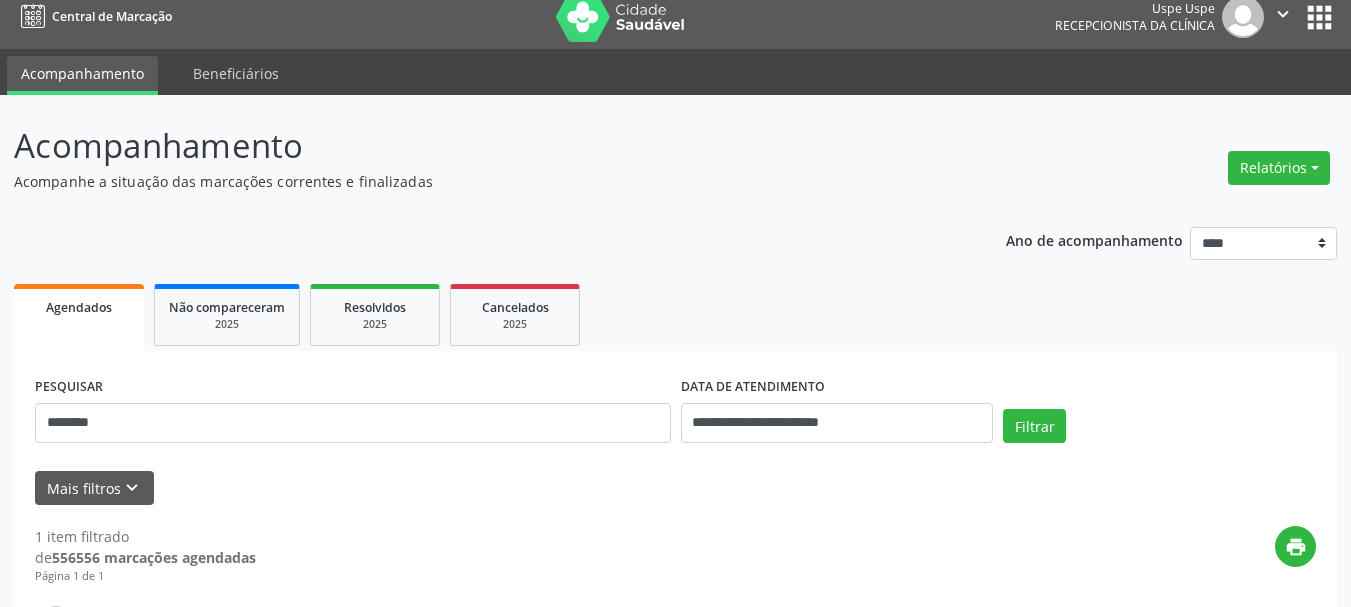 drag, startPoint x: 1263, startPoint y: 166, endPoint x: 1246, endPoint y: 202, distance: 39.812057 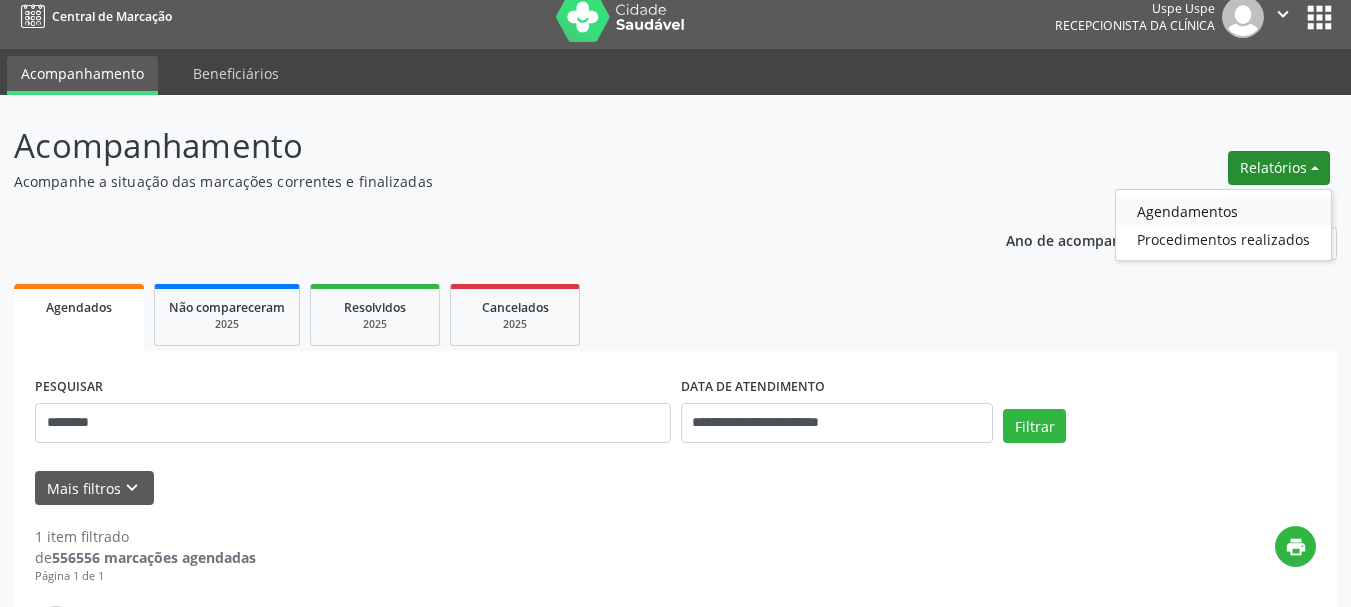click on "Agendamentos" at bounding box center [1223, 211] 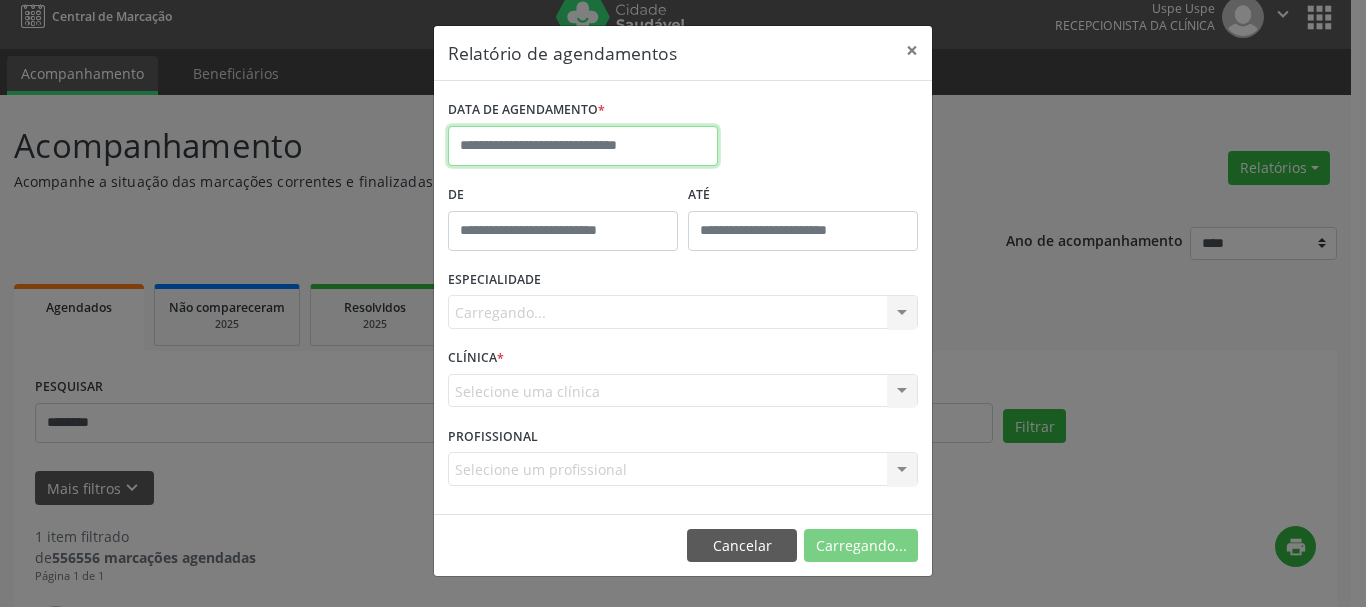 click at bounding box center (583, 146) 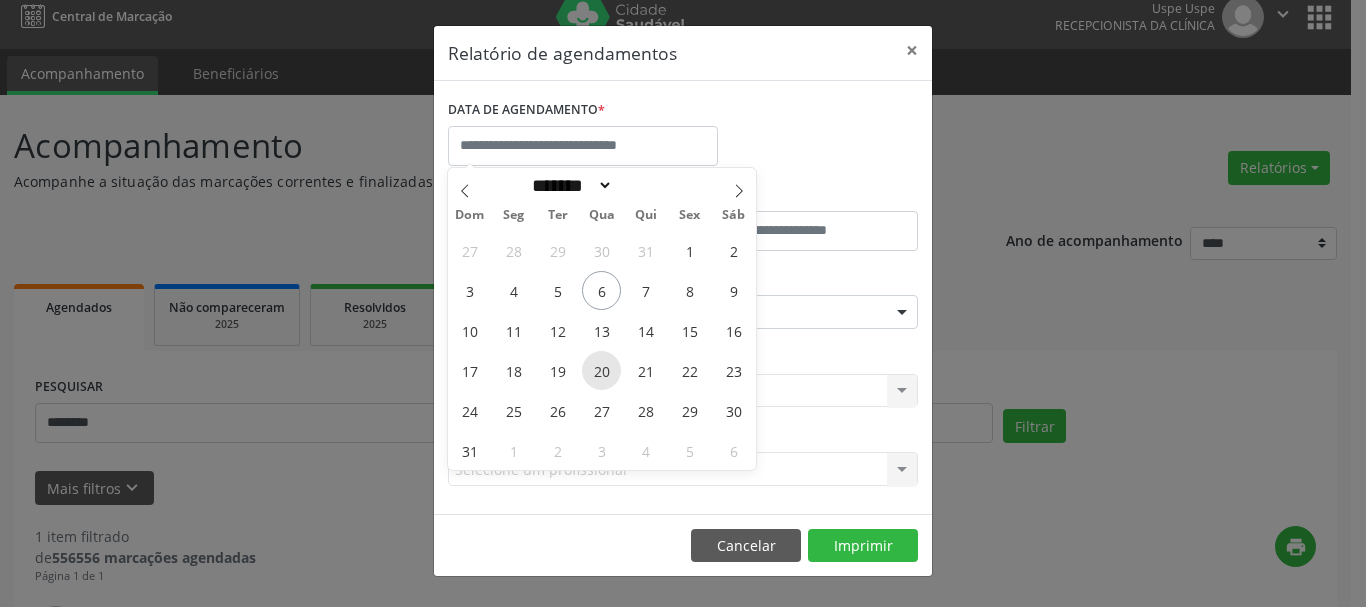 click on "20" at bounding box center (601, 370) 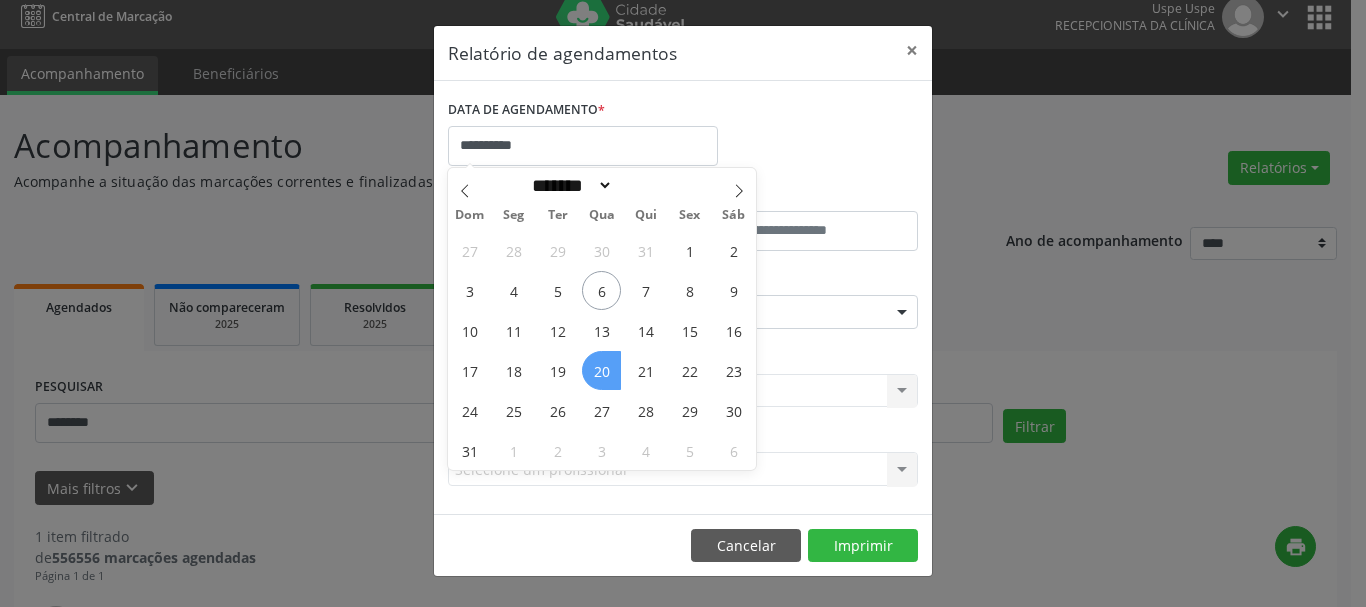 click on "20" at bounding box center (601, 370) 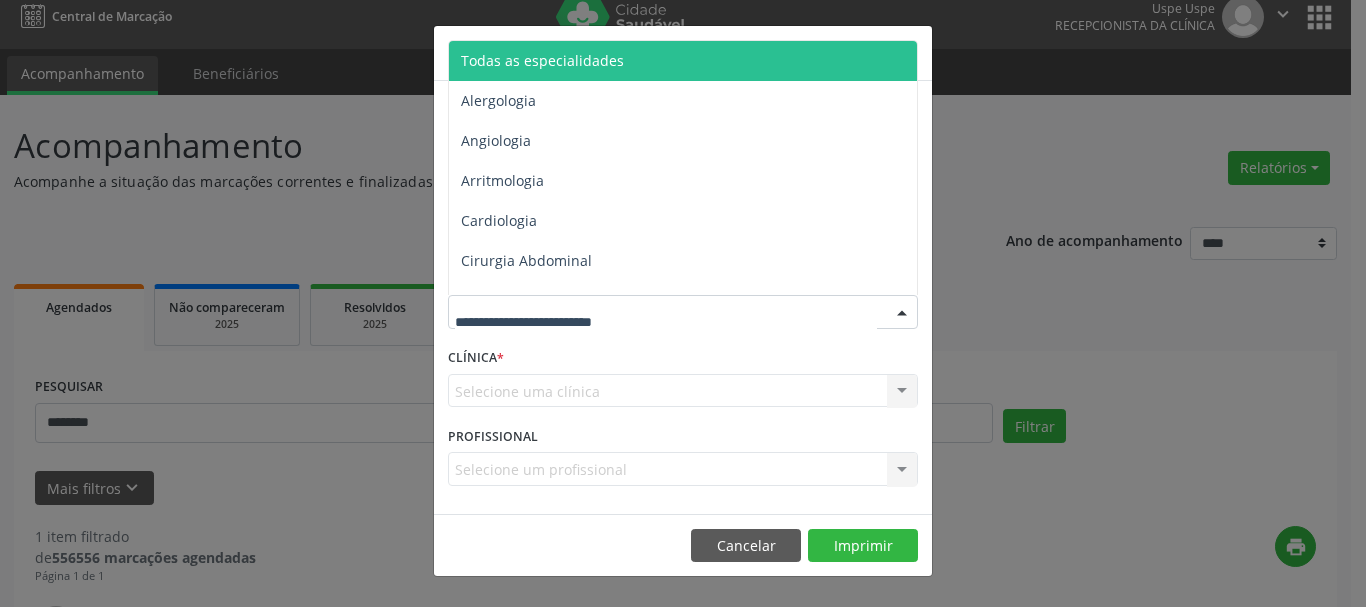 click on "Todas as especialidades" at bounding box center (684, 61) 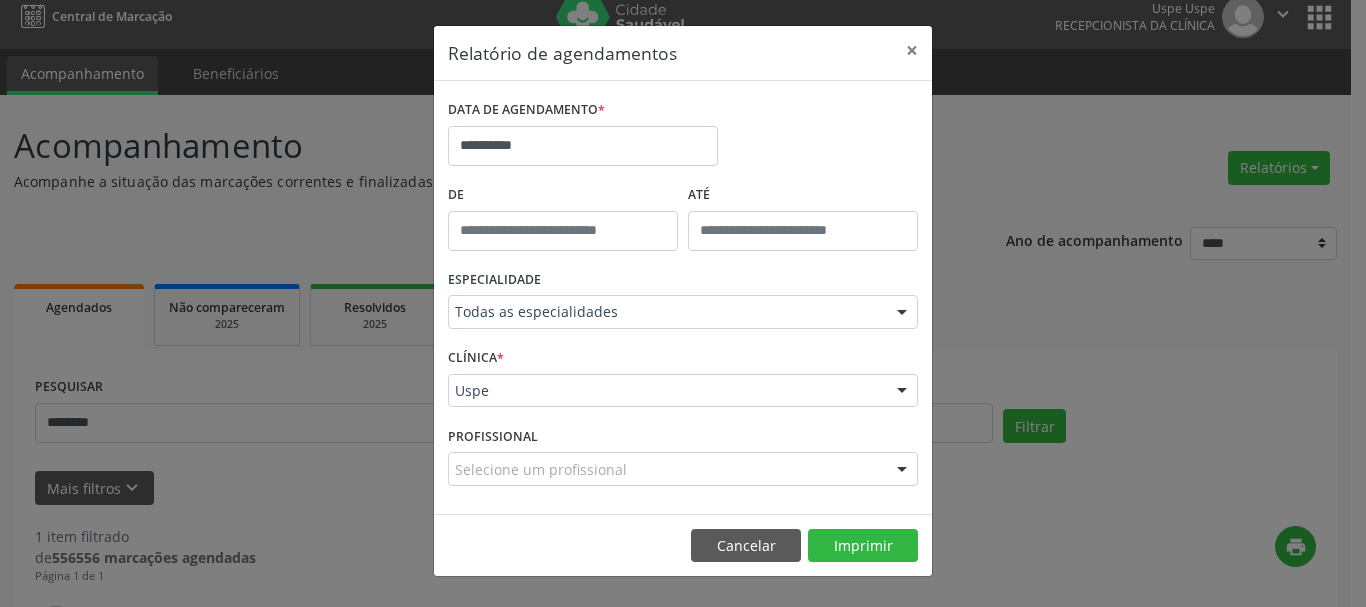 drag, startPoint x: 503, startPoint y: 393, endPoint x: 492, endPoint y: 354, distance: 40.5216 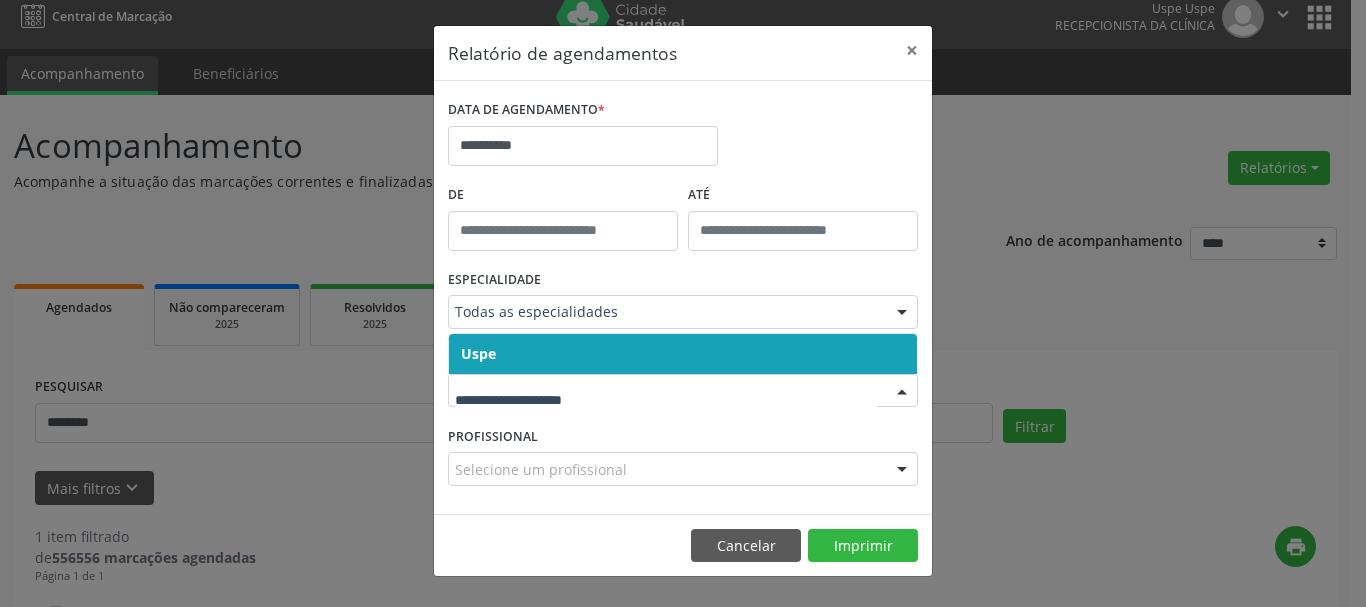 click on "Uspe" at bounding box center [478, 353] 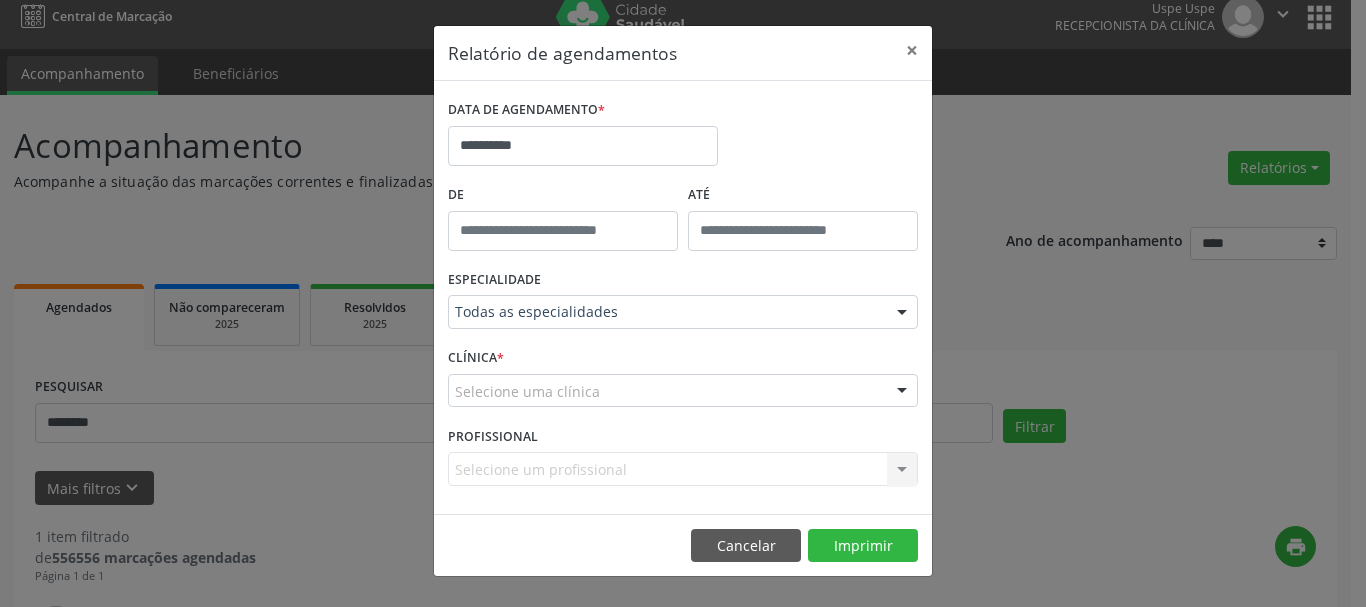 click on "Uspe" at bounding box center [478, 353] 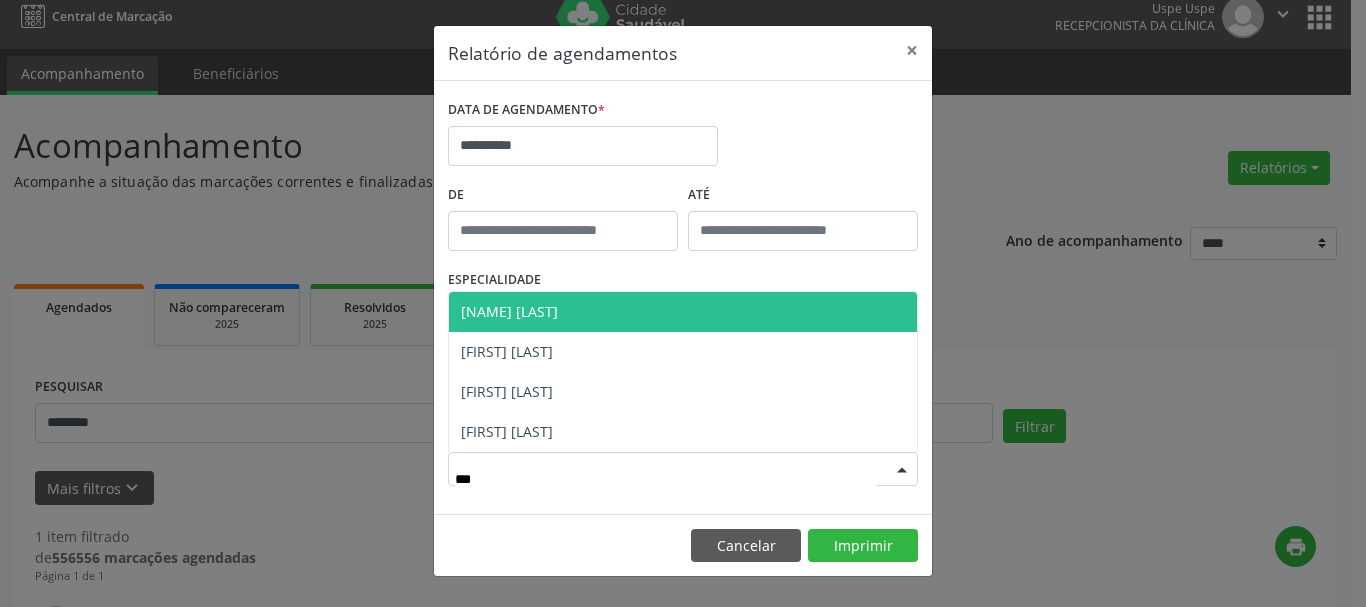 type on "****" 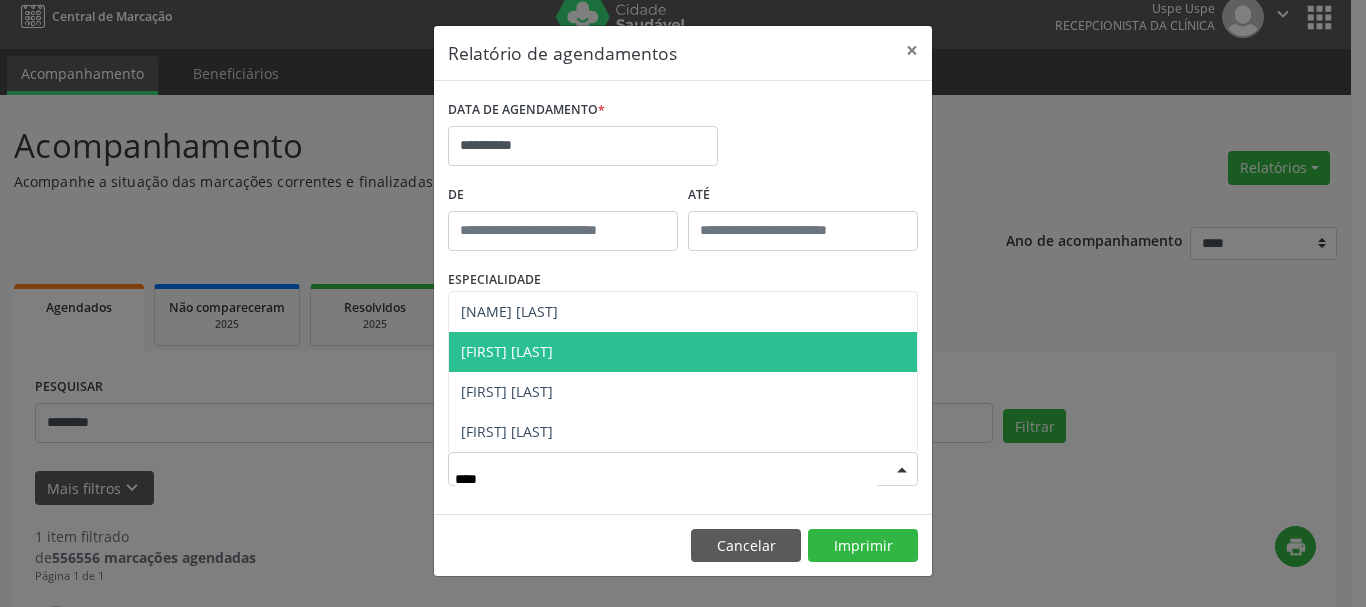 click on "[FIRST] [LAST]" at bounding box center (507, 351) 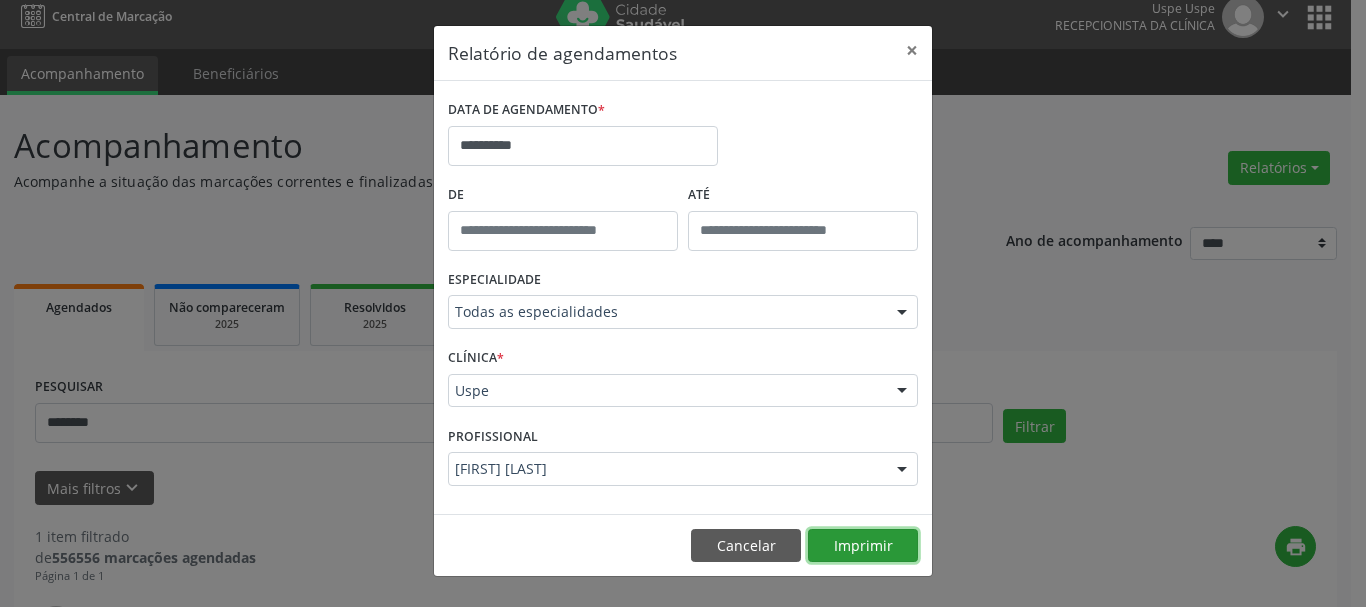 click on "Imprimir" at bounding box center (863, 546) 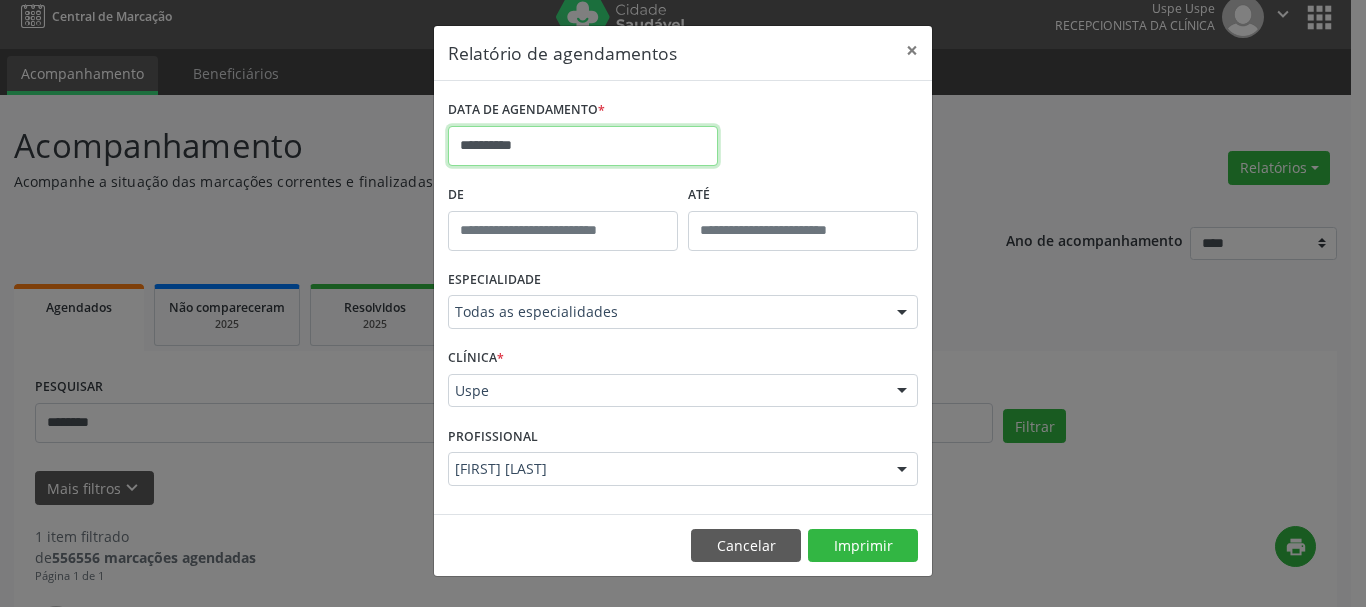 click on "**********" at bounding box center [583, 146] 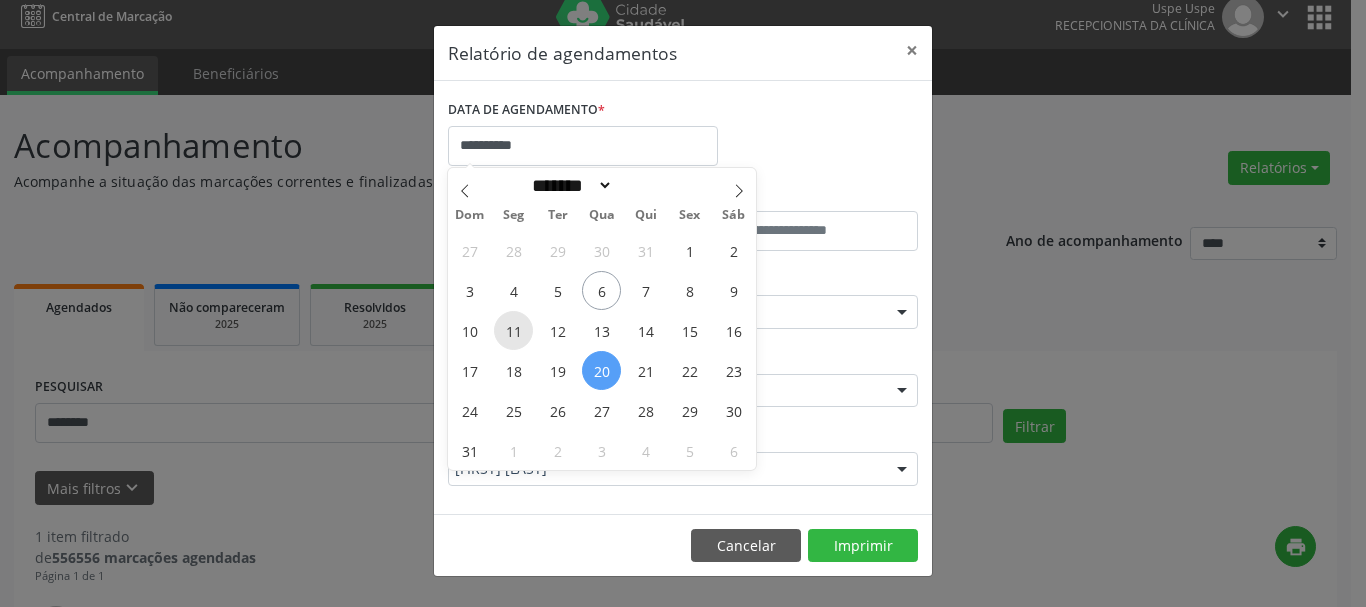 click on "11" at bounding box center (513, 330) 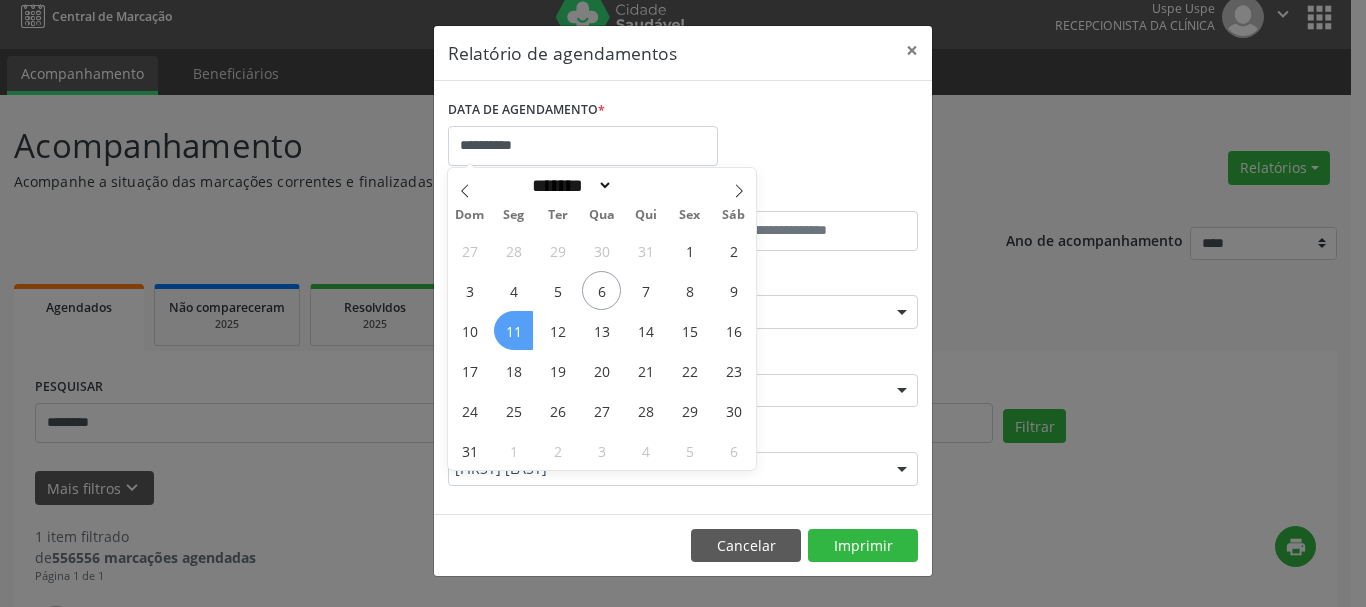 click on "11" at bounding box center (513, 330) 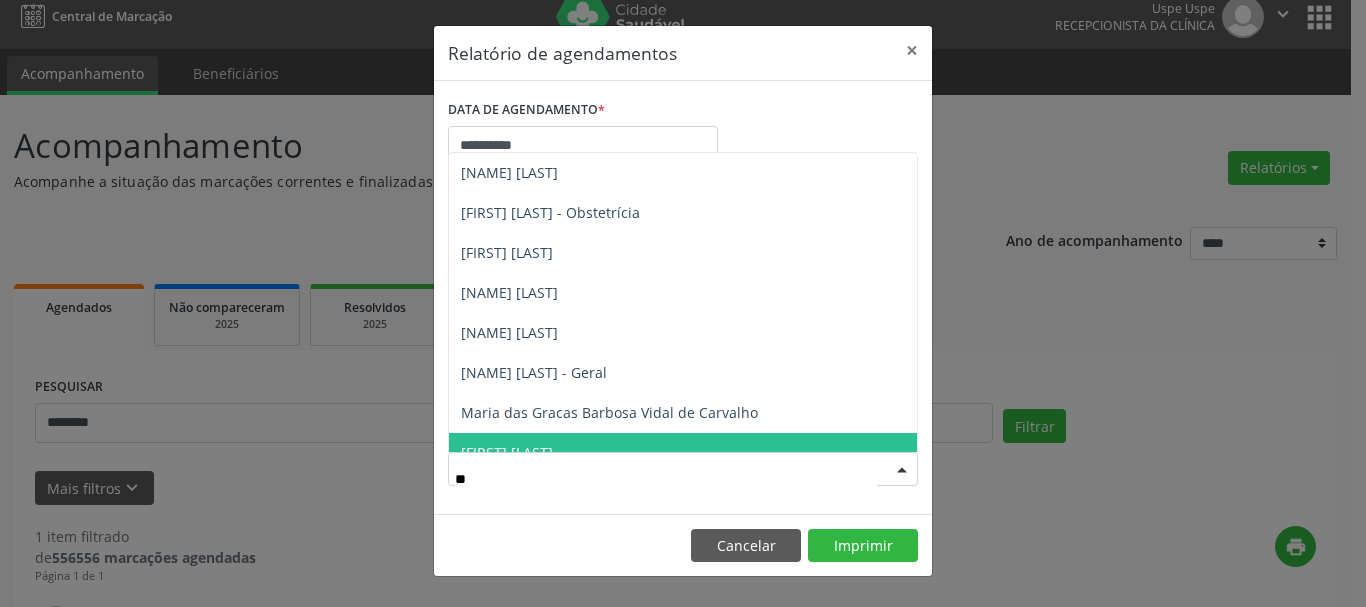 type on "***" 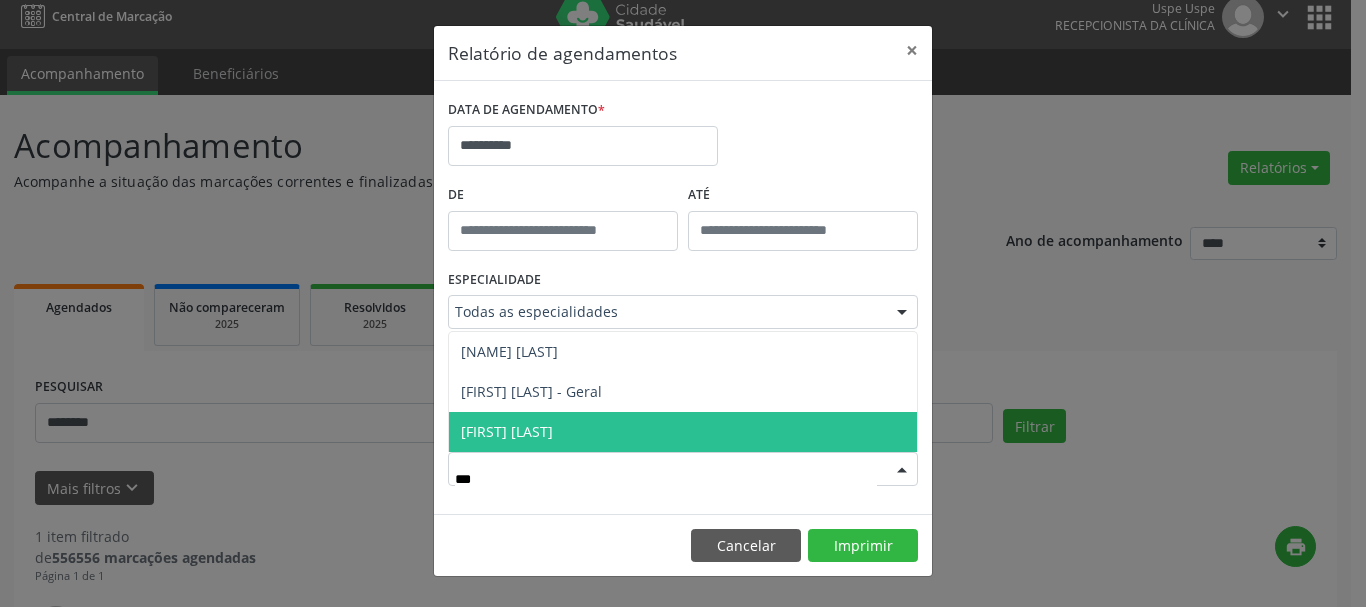click on "[FIRST] [LAST]" at bounding box center [507, 431] 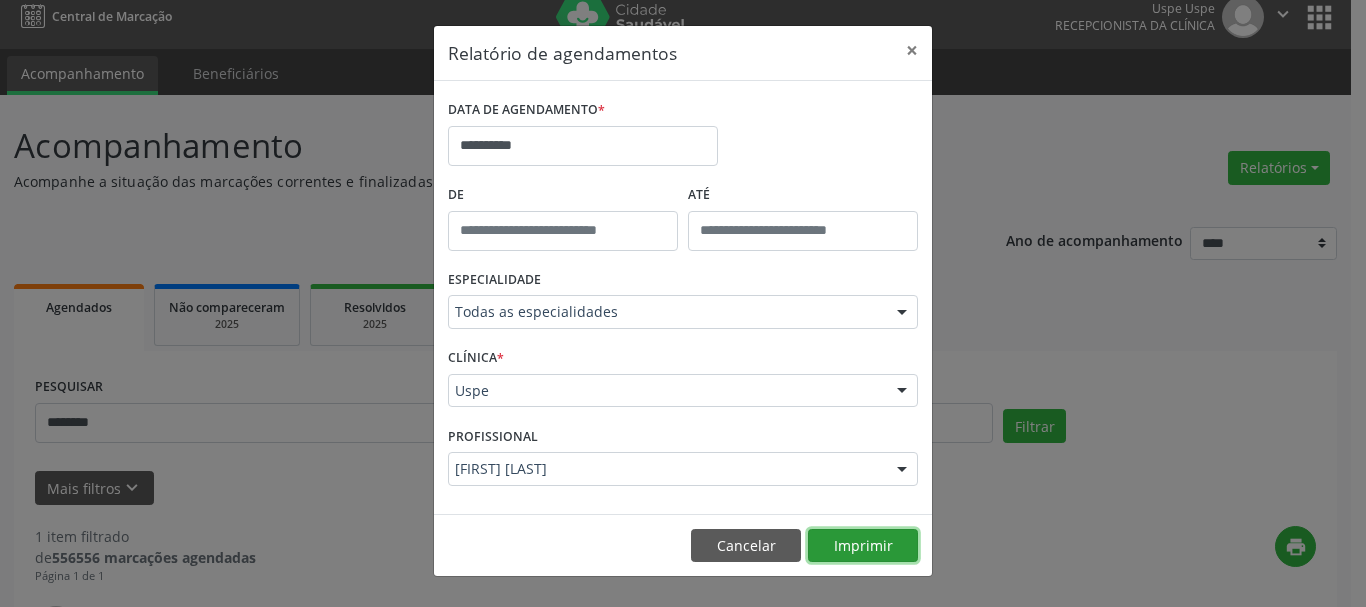click on "Imprimir" at bounding box center (863, 546) 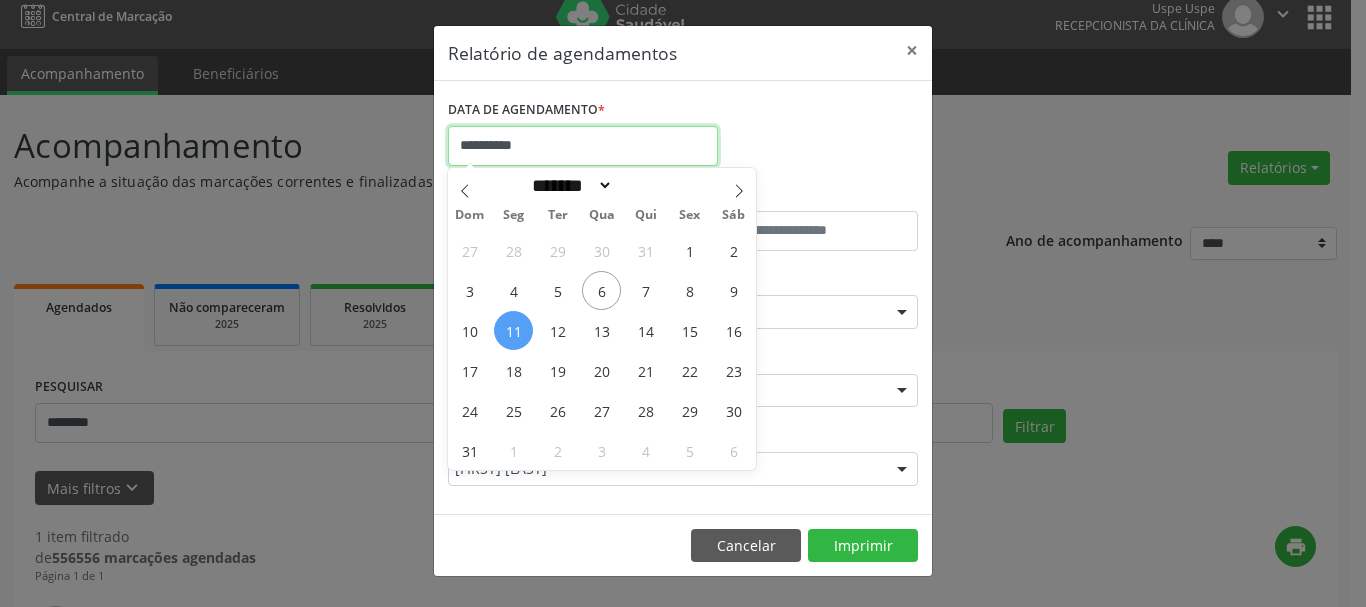 click on "**********" at bounding box center (583, 146) 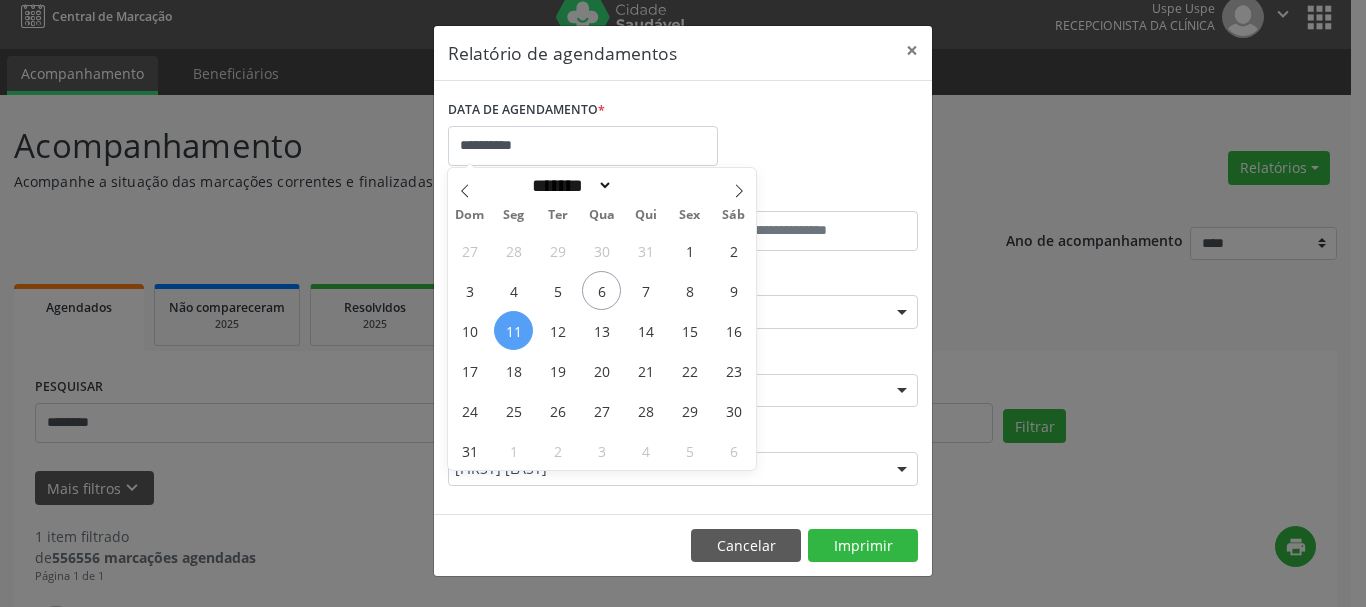 click on "11" at bounding box center (513, 330) 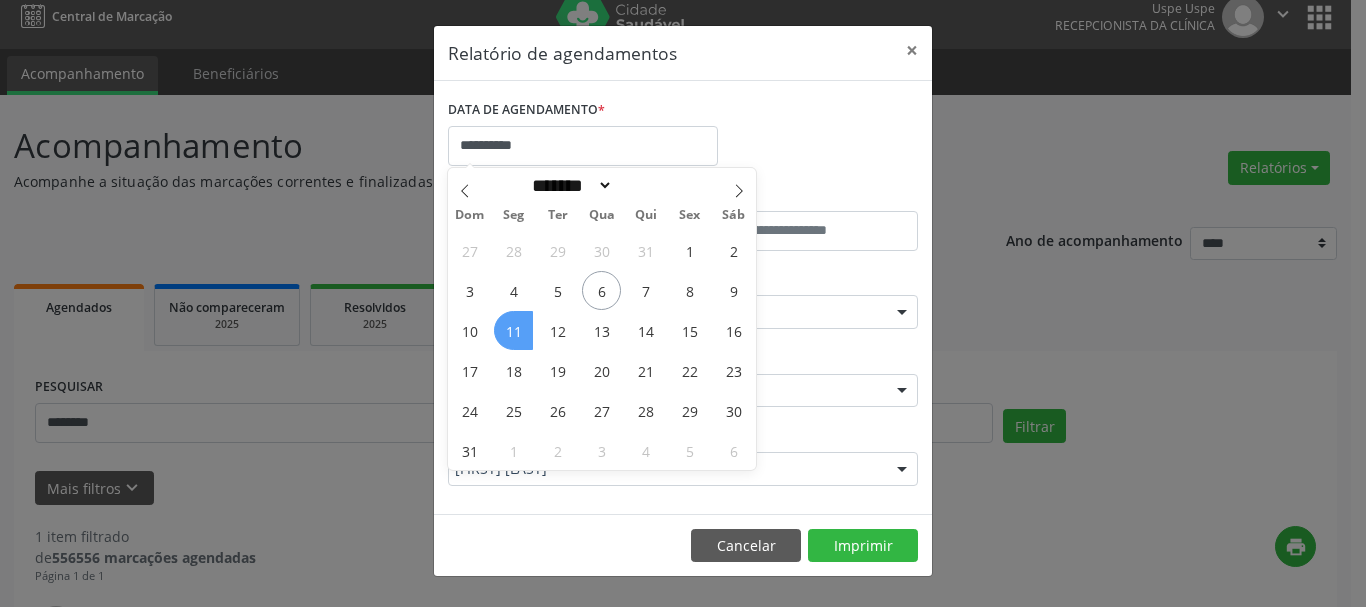 click on "11" at bounding box center [513, 330] 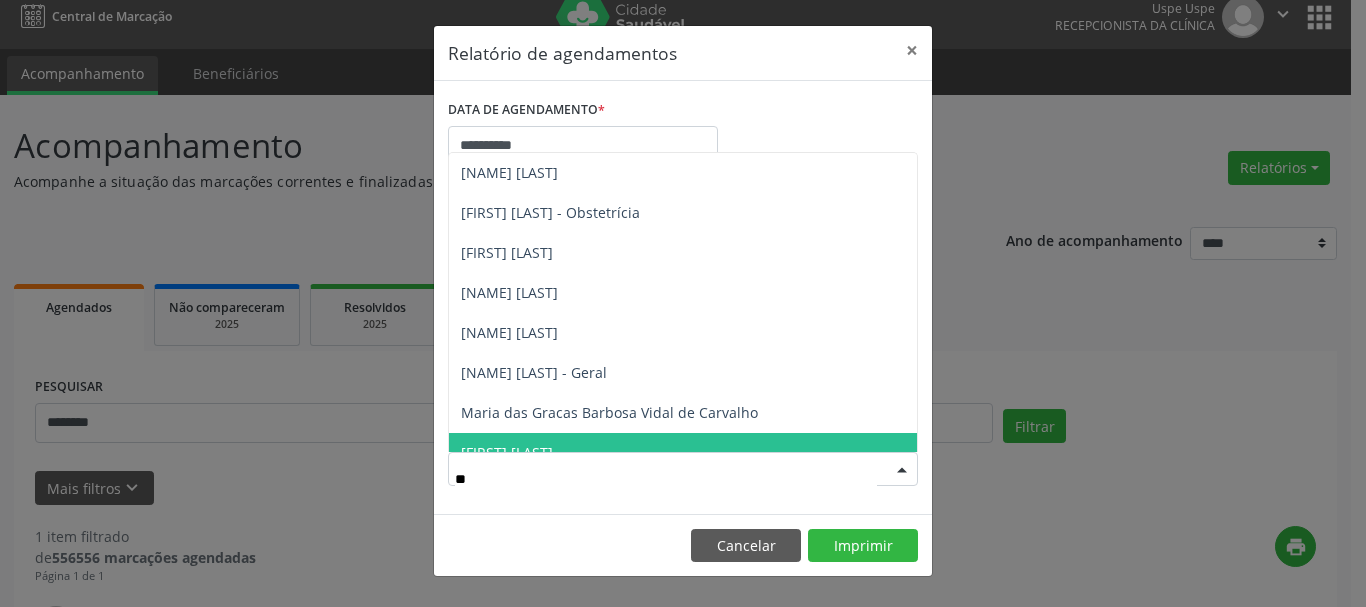 type on "***" 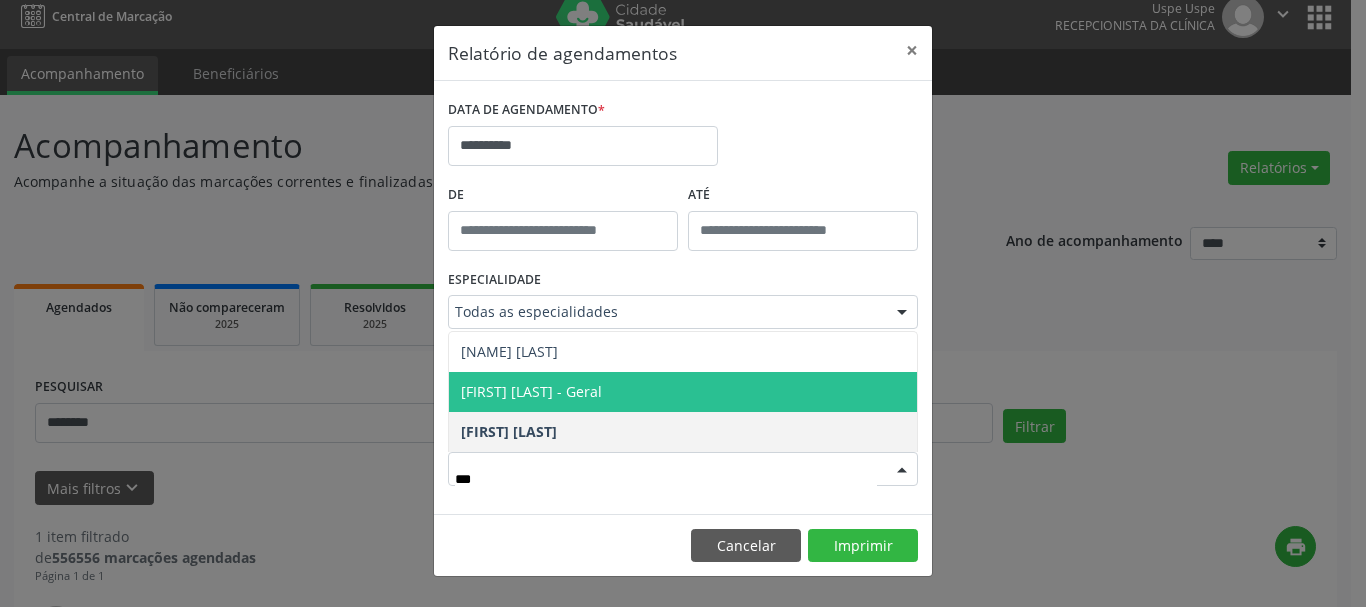 click on "[FIRST] [LAST] - Geral" at bounding box center (531, 391) 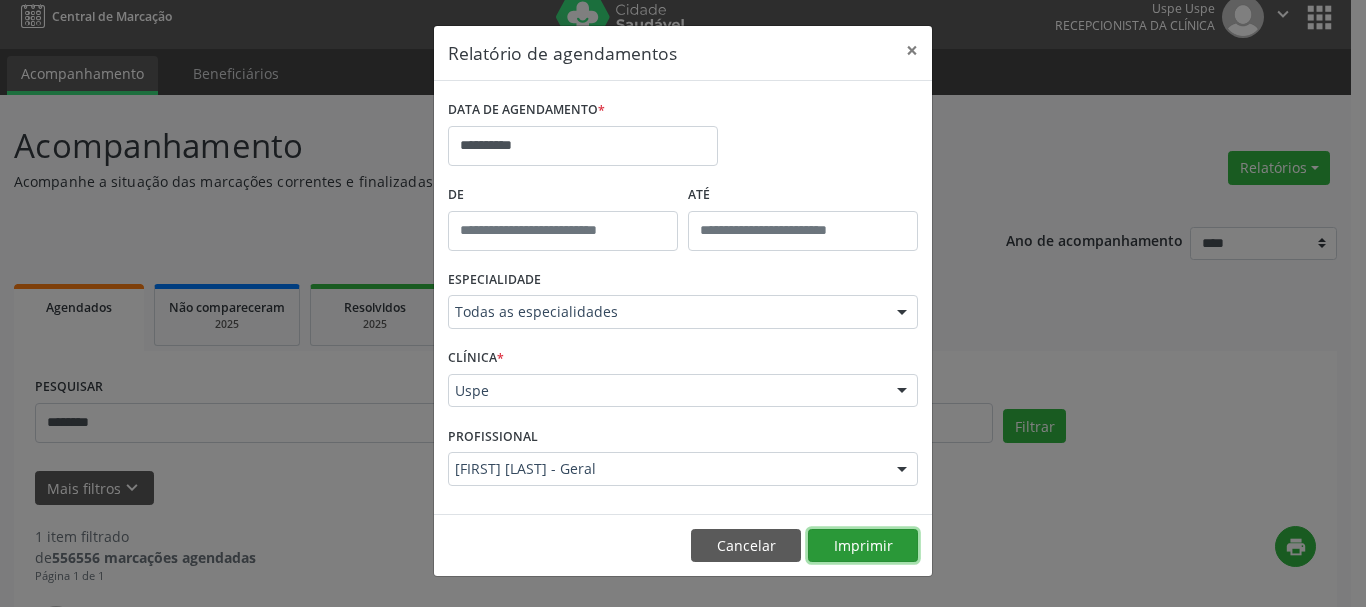 click on "Imprimir" at bounding box center [863, 546] 